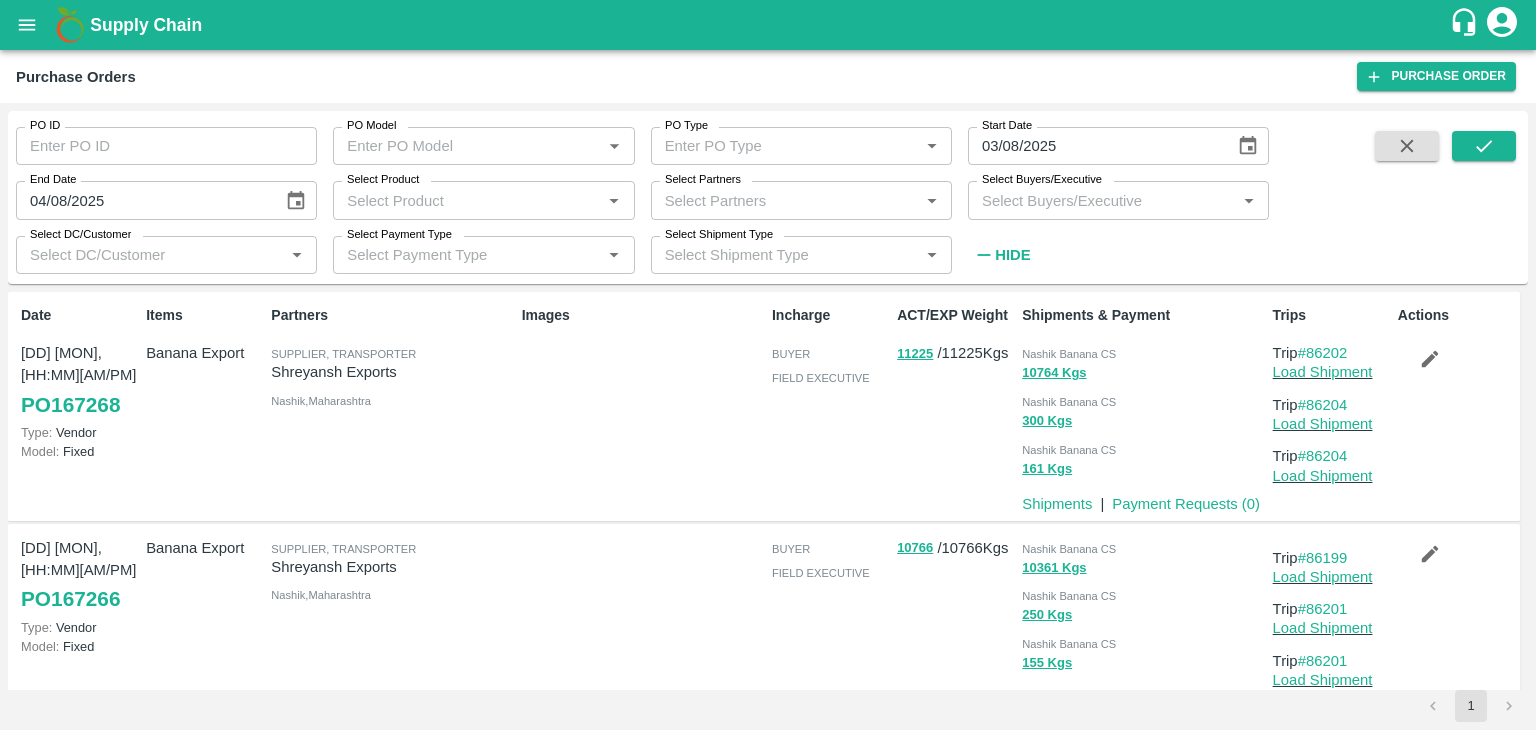 scroll, scrollTop: 0, scrollLeft: 0, axis: both 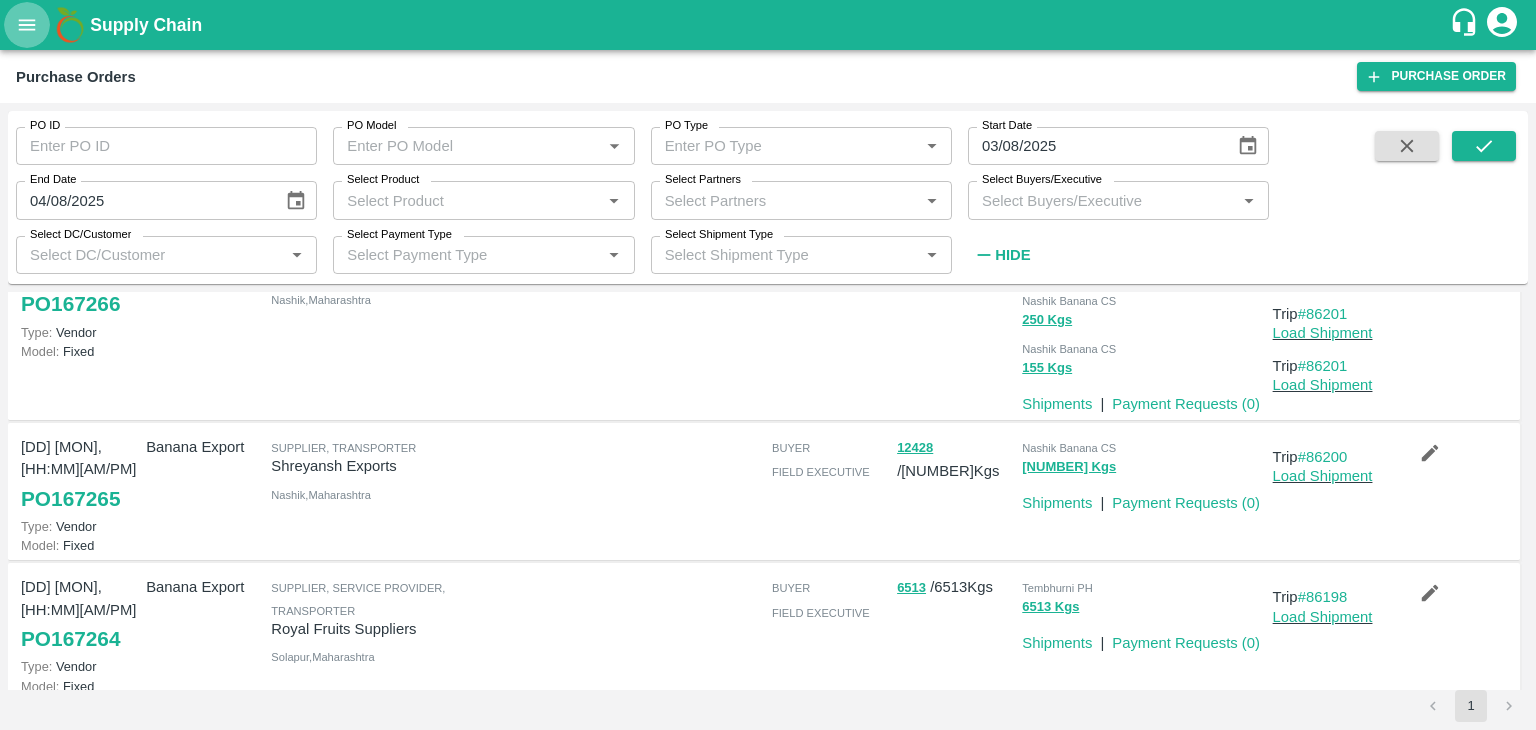 click at bounding box center (27, 25) 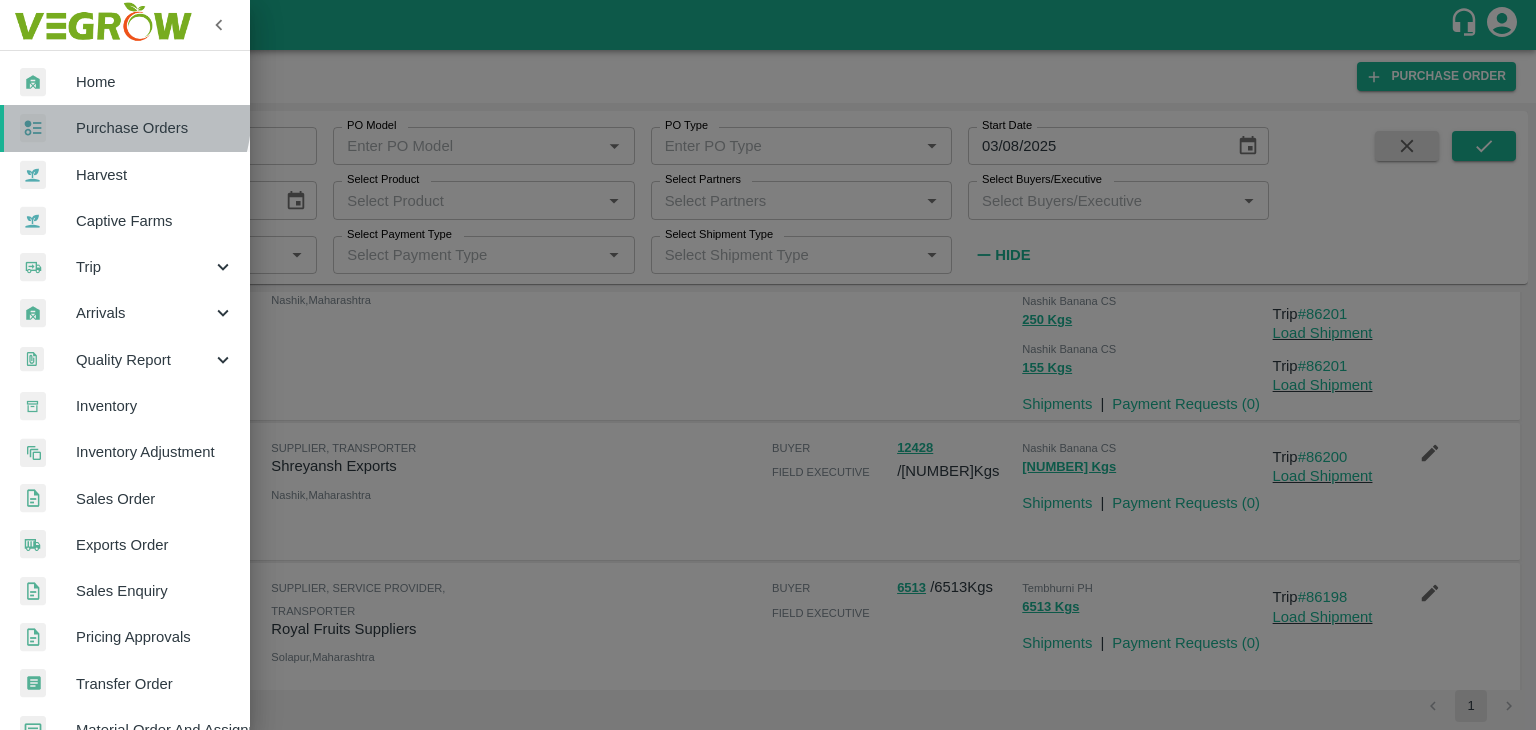click on "Purchase Orders" at bounding box center (155, 128) 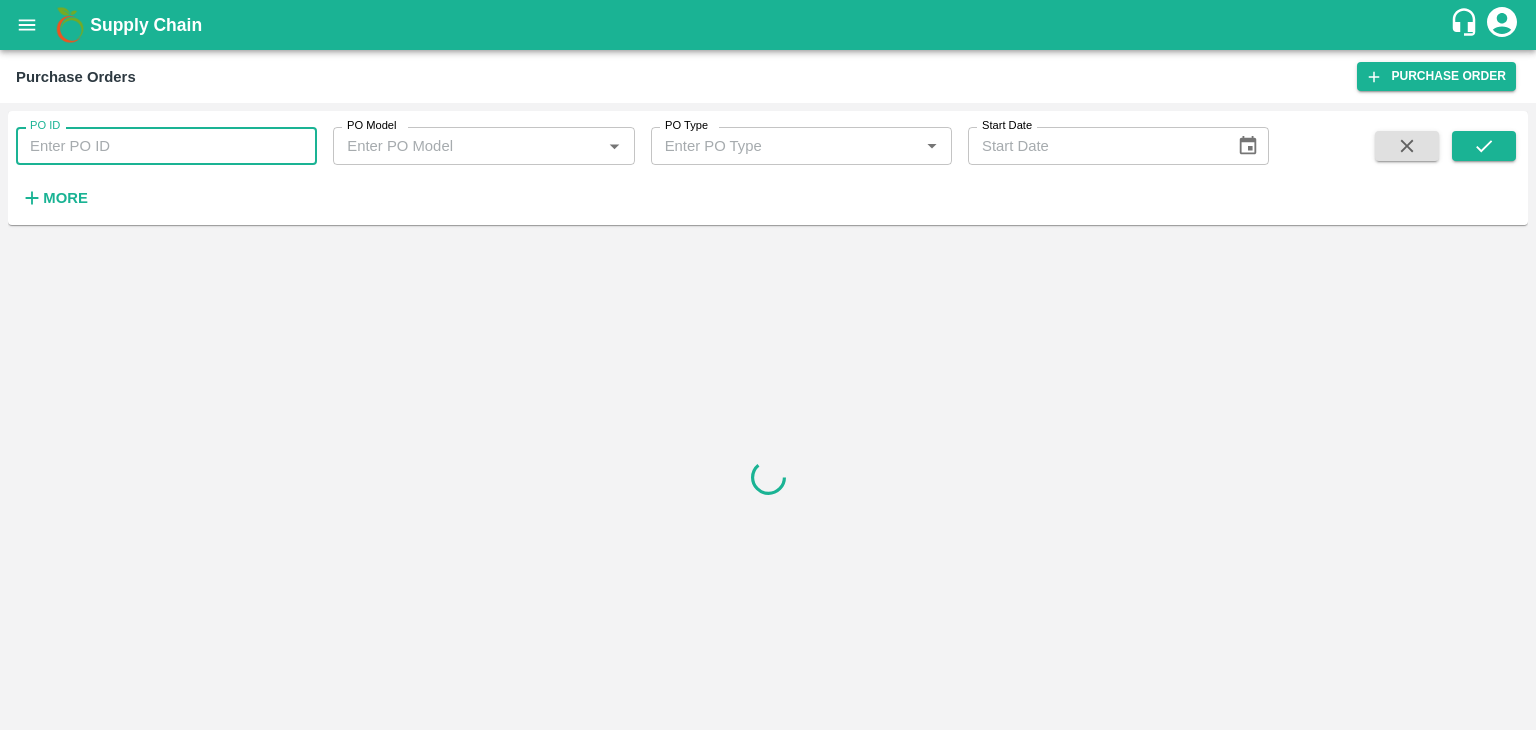 click on "PO ID" at bounding box center [166, 146] 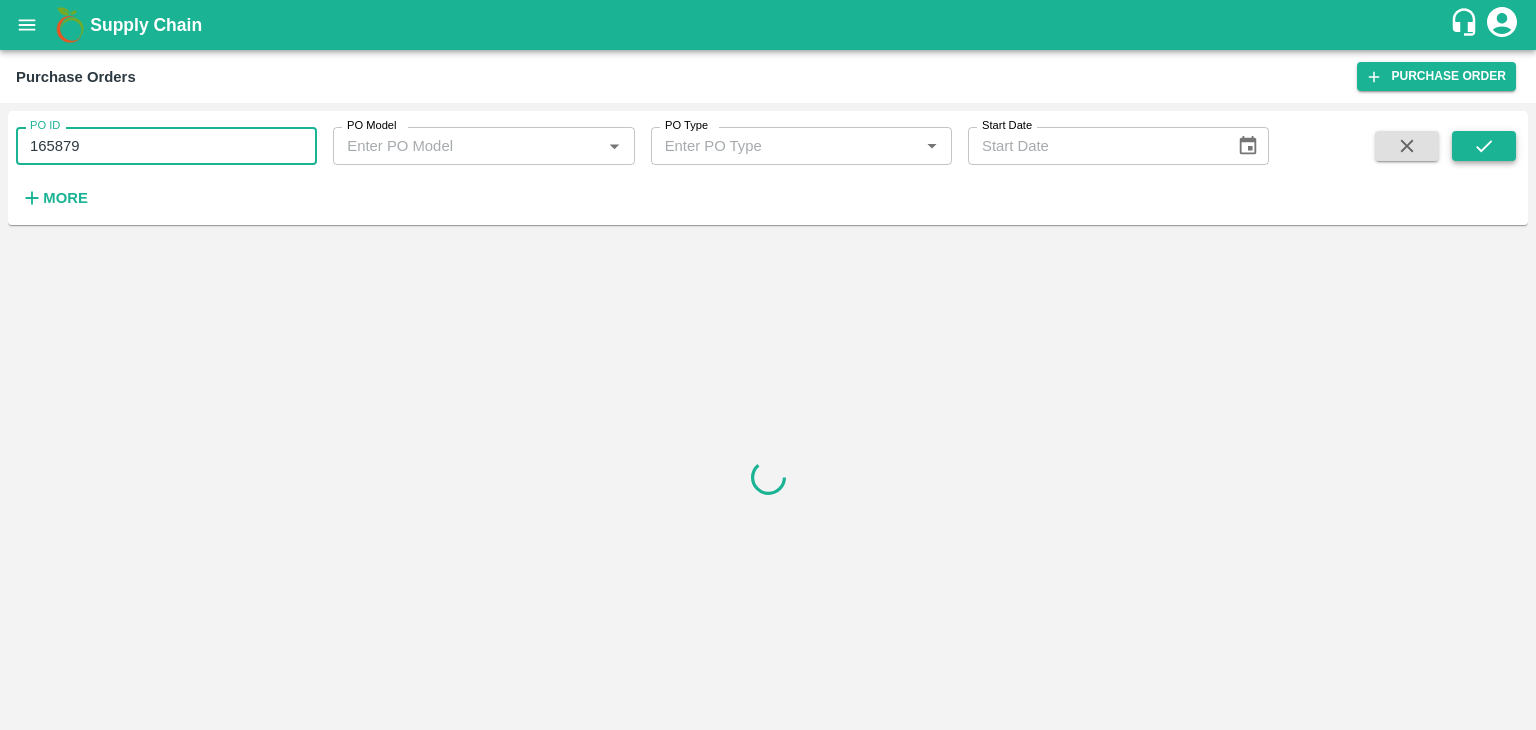 type on "165879" 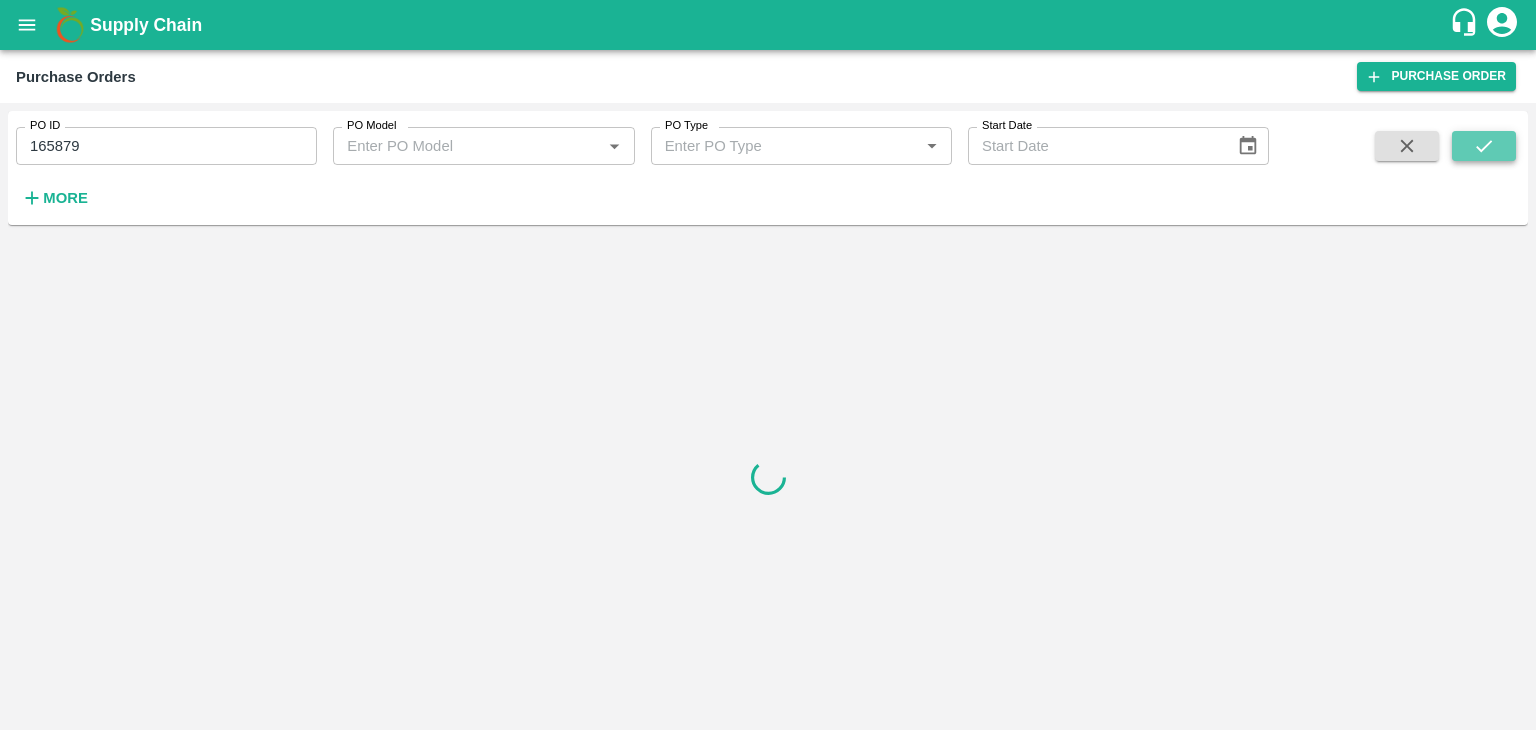 click at bounding box center [1484, 146] 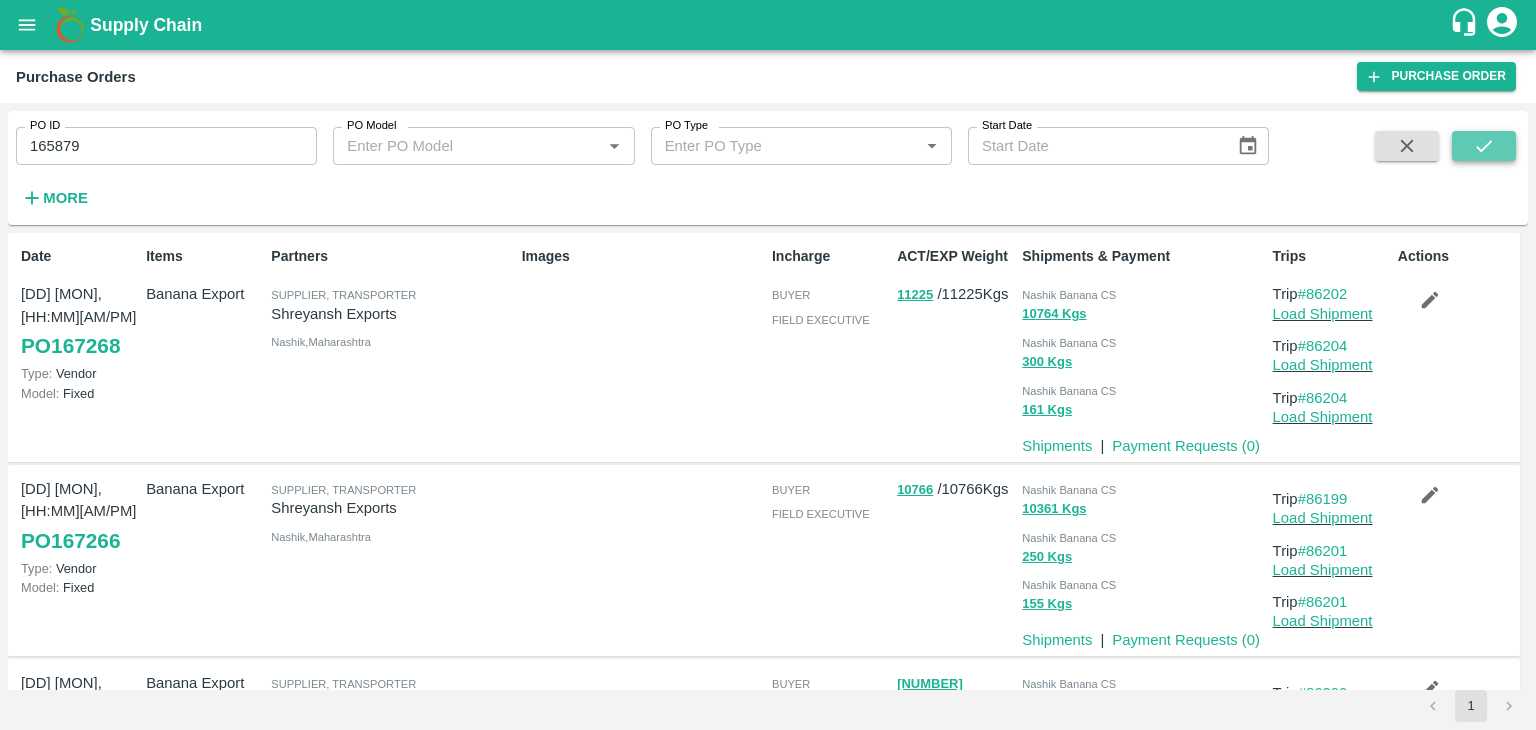 click at bounding box center (1484, 146) 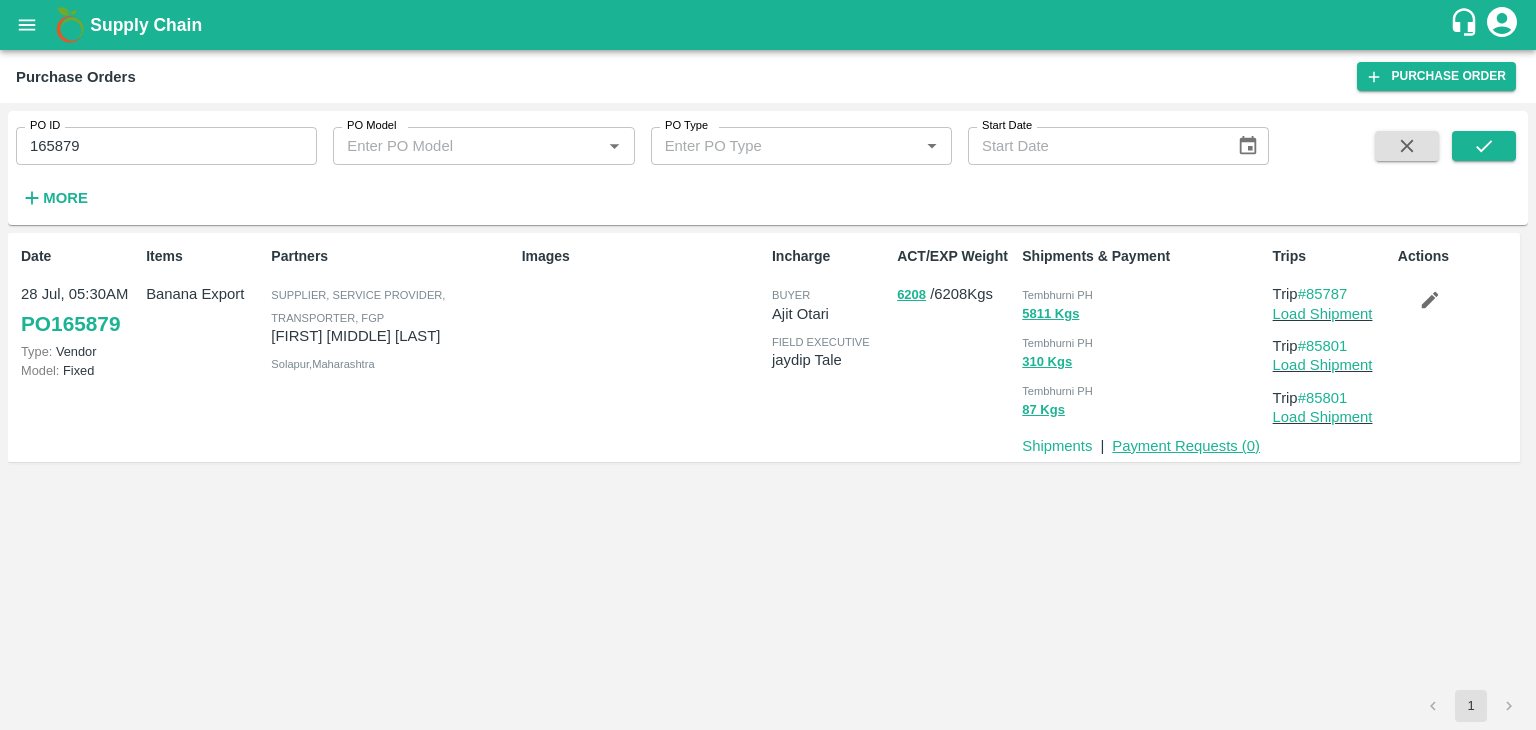 click on "Payment Requests ( 0 )" at bounding box center [1186, 446] 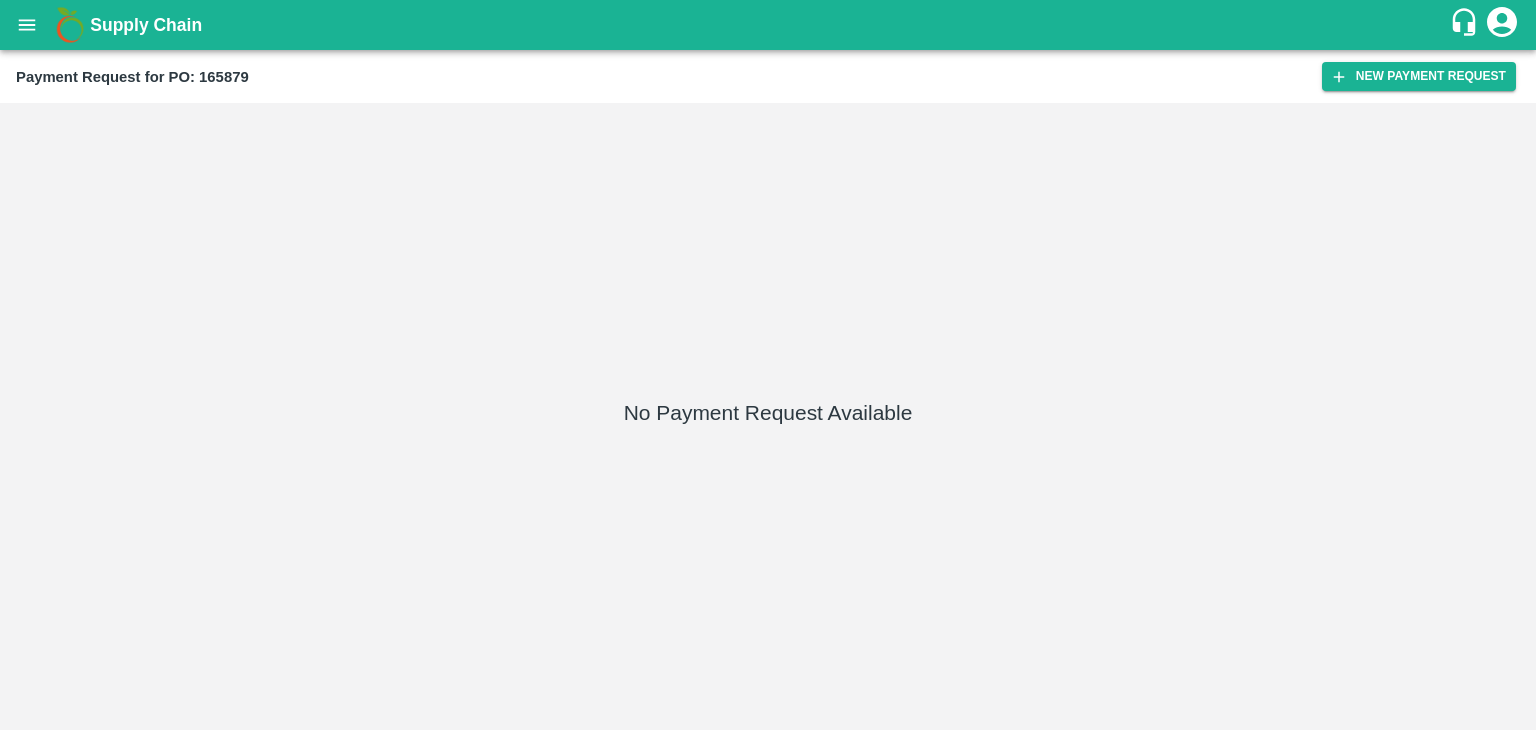 scroll, scrollTop: 0, scrollLeft: 0, axis: both 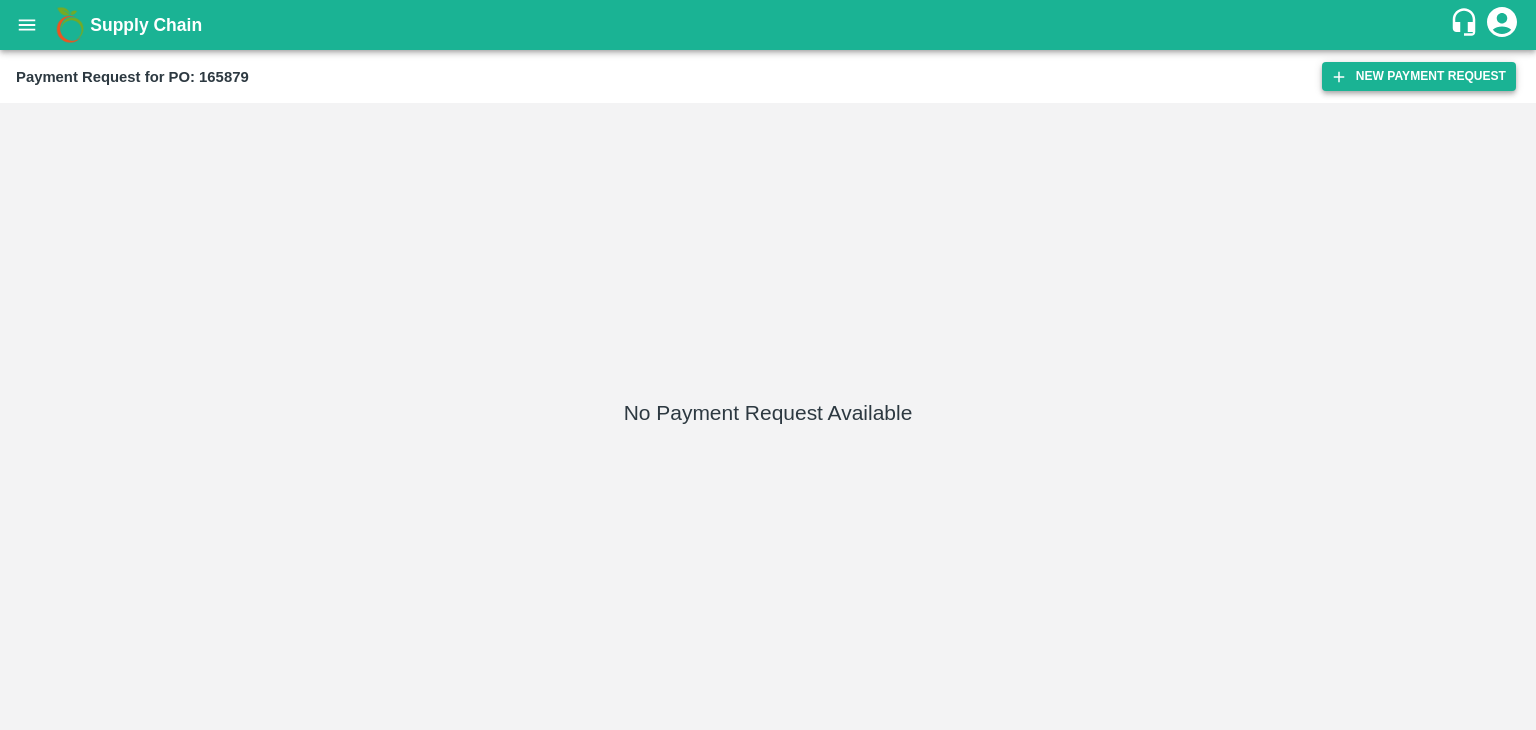 click on "New Payment Request" at bounding box center (1419, 76) 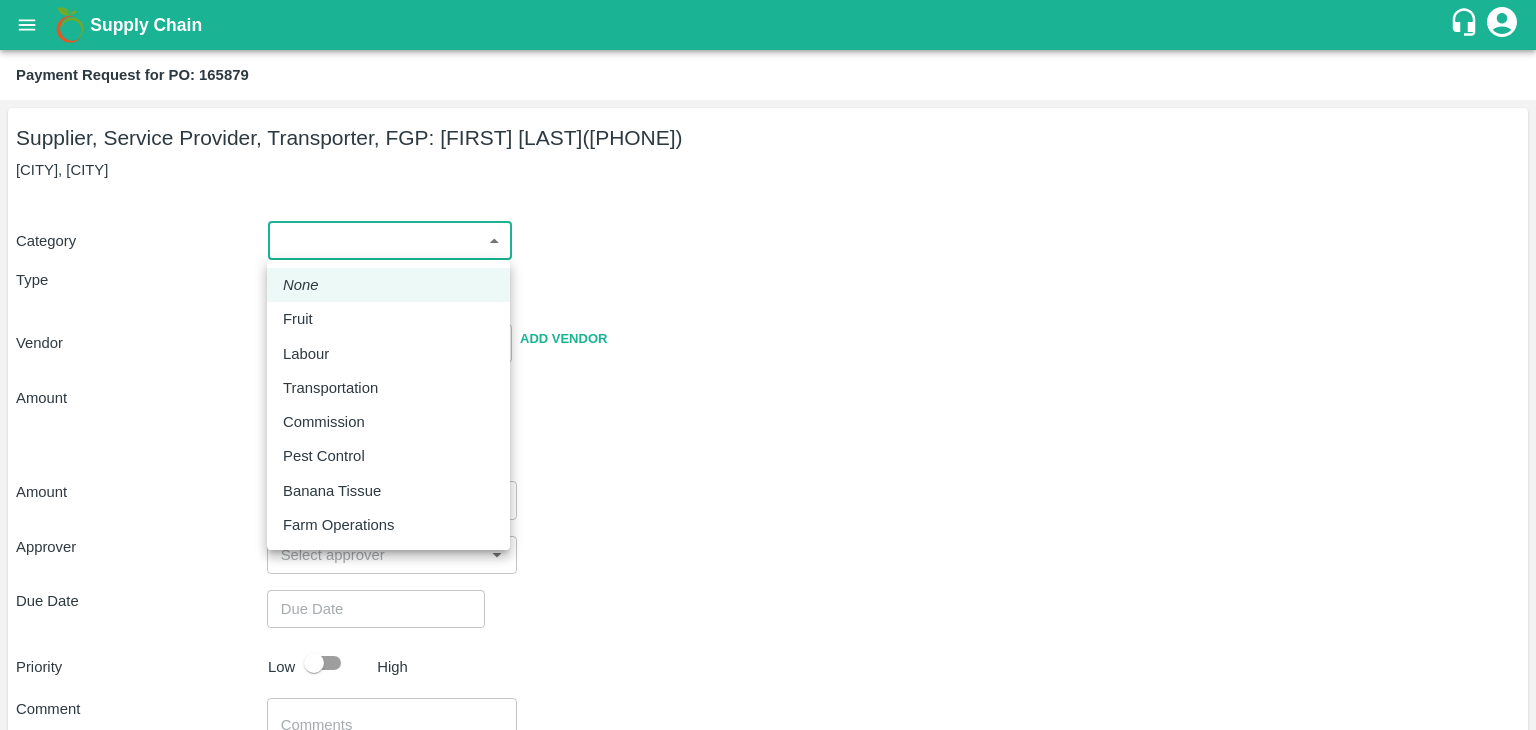 drag, startPoint x: 302, startPoint y: 245, endPoint x: 337, endPoint y: 320, distance: 82.764725 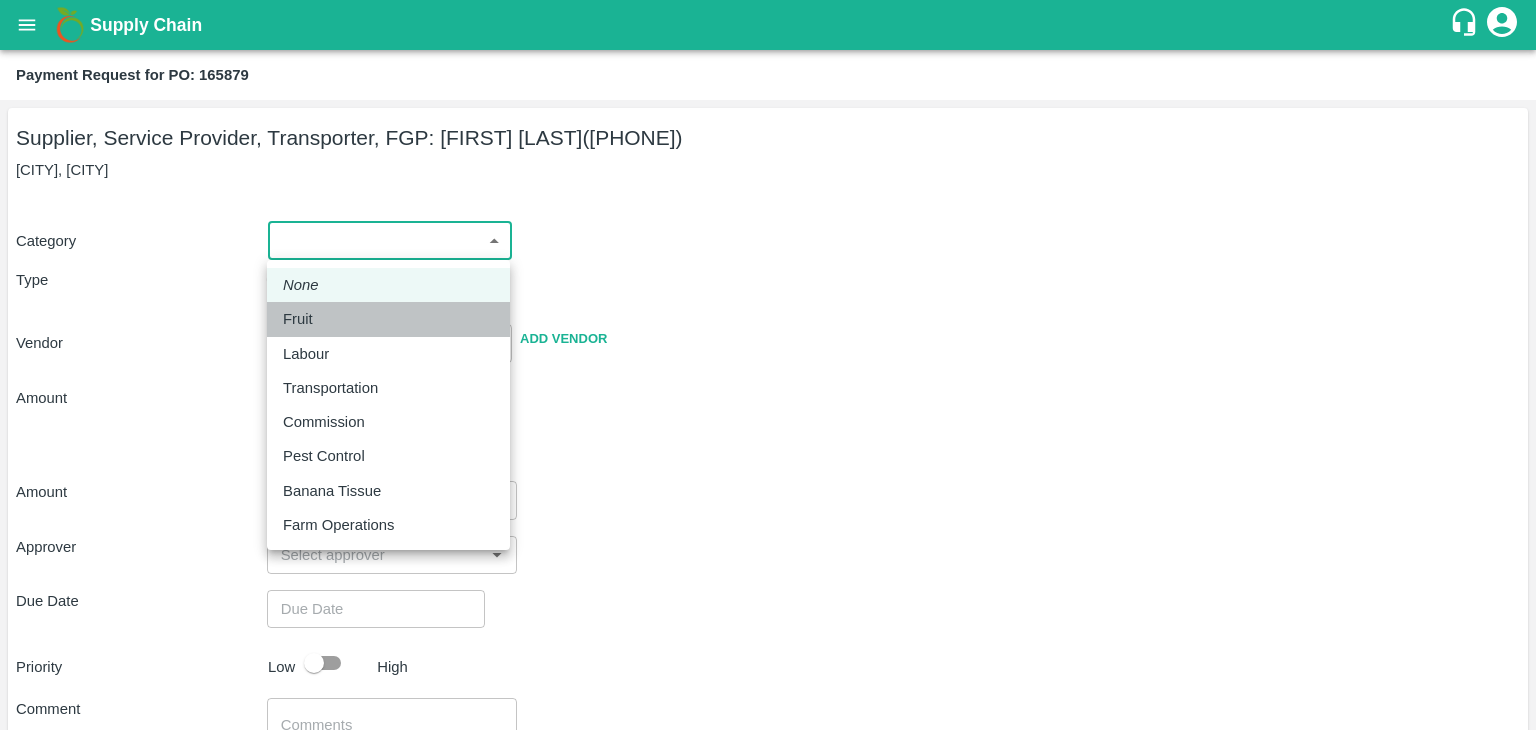 click on "Fruit" at bounding box center (388, 319) 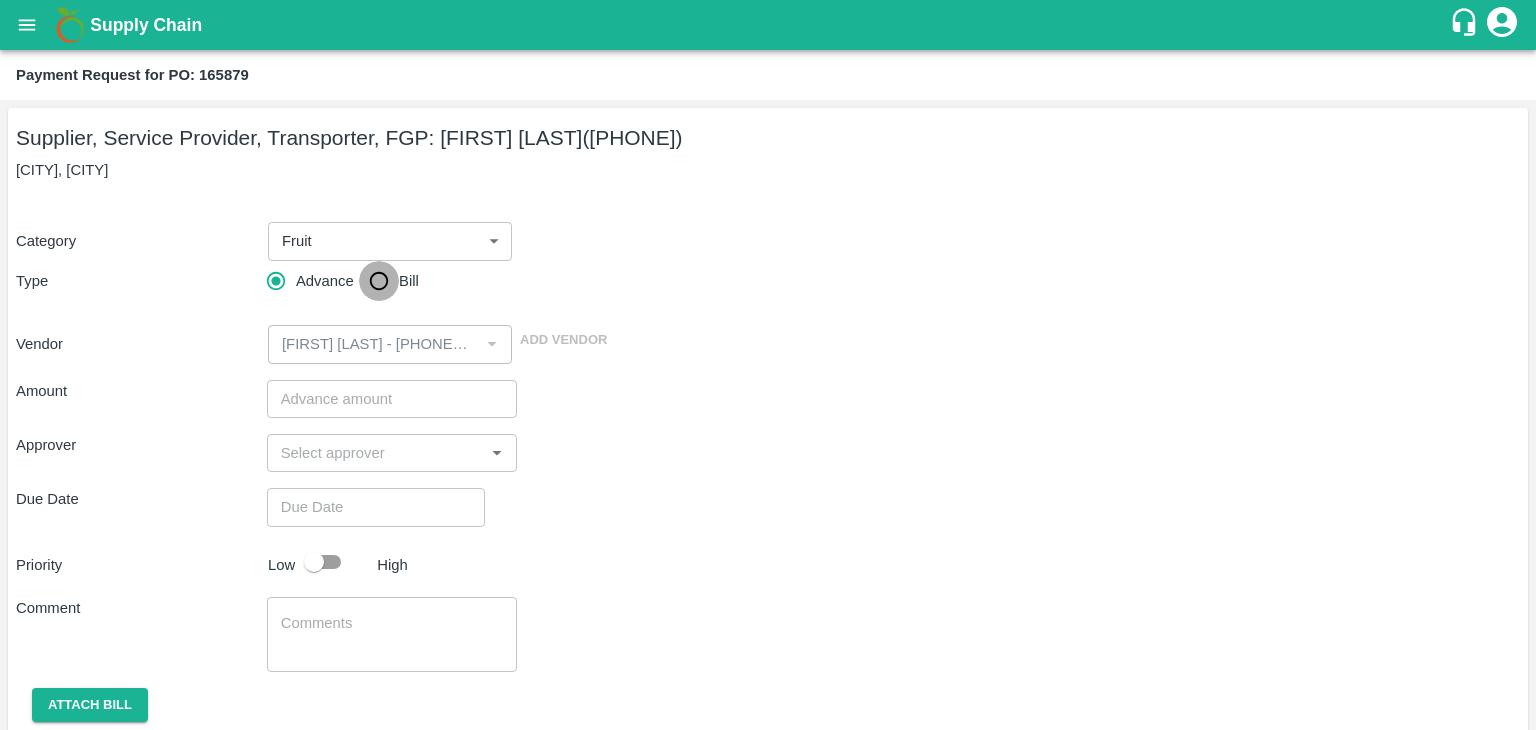 click on "Bill" at bounding box center (379, 281) 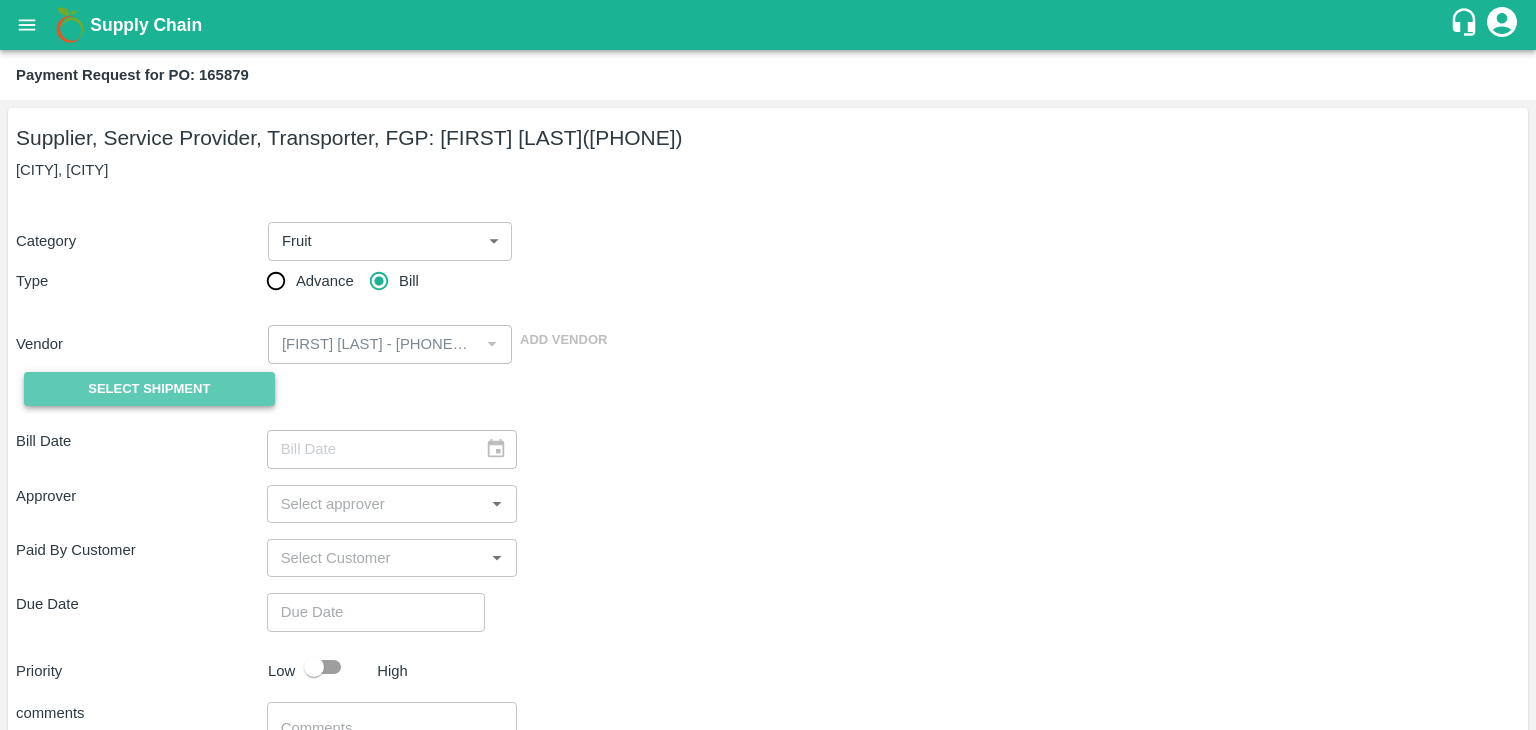 click on "Select Shipment" at bounding box center [149, 389] 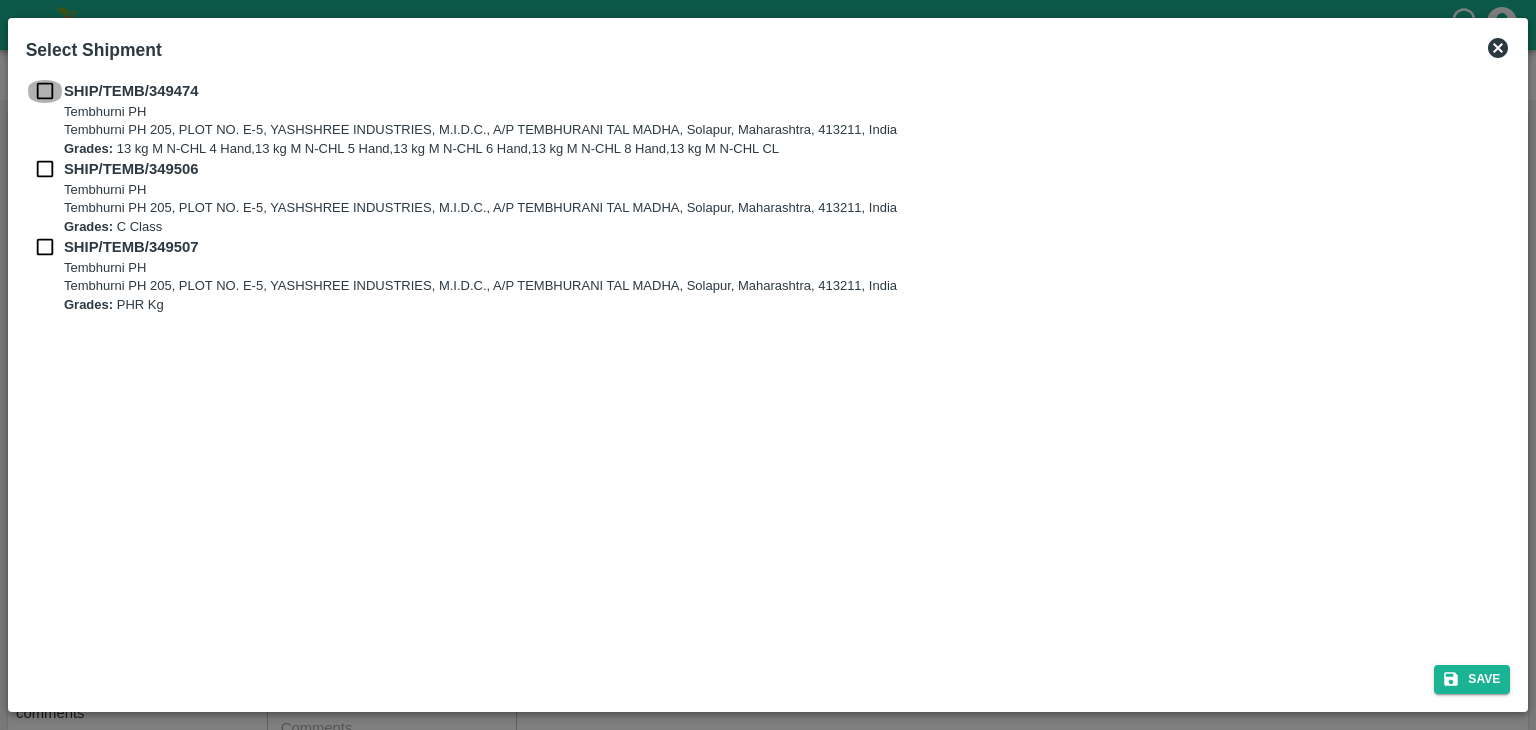 click at bounding box center [45, 91] 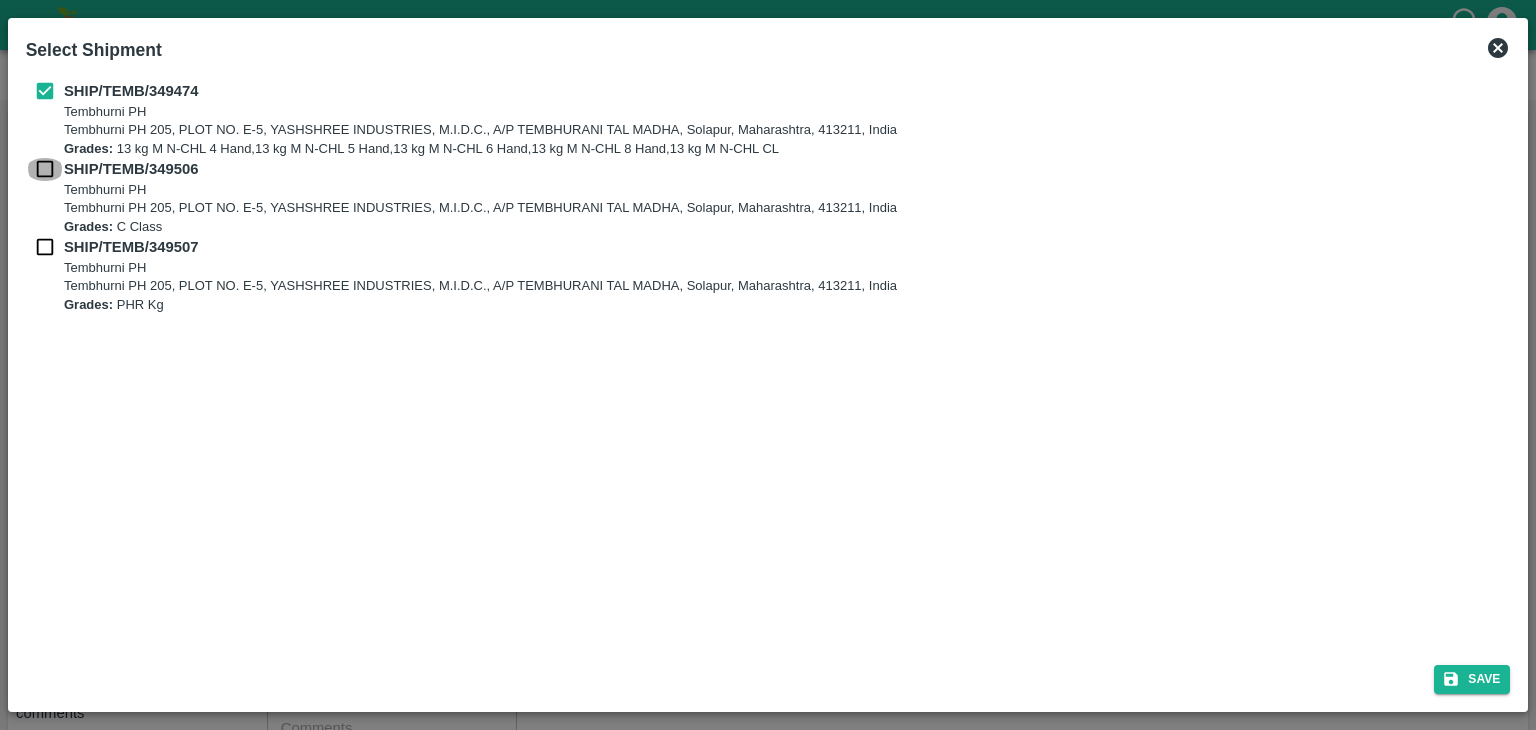 click at bounding box center (45, 169) 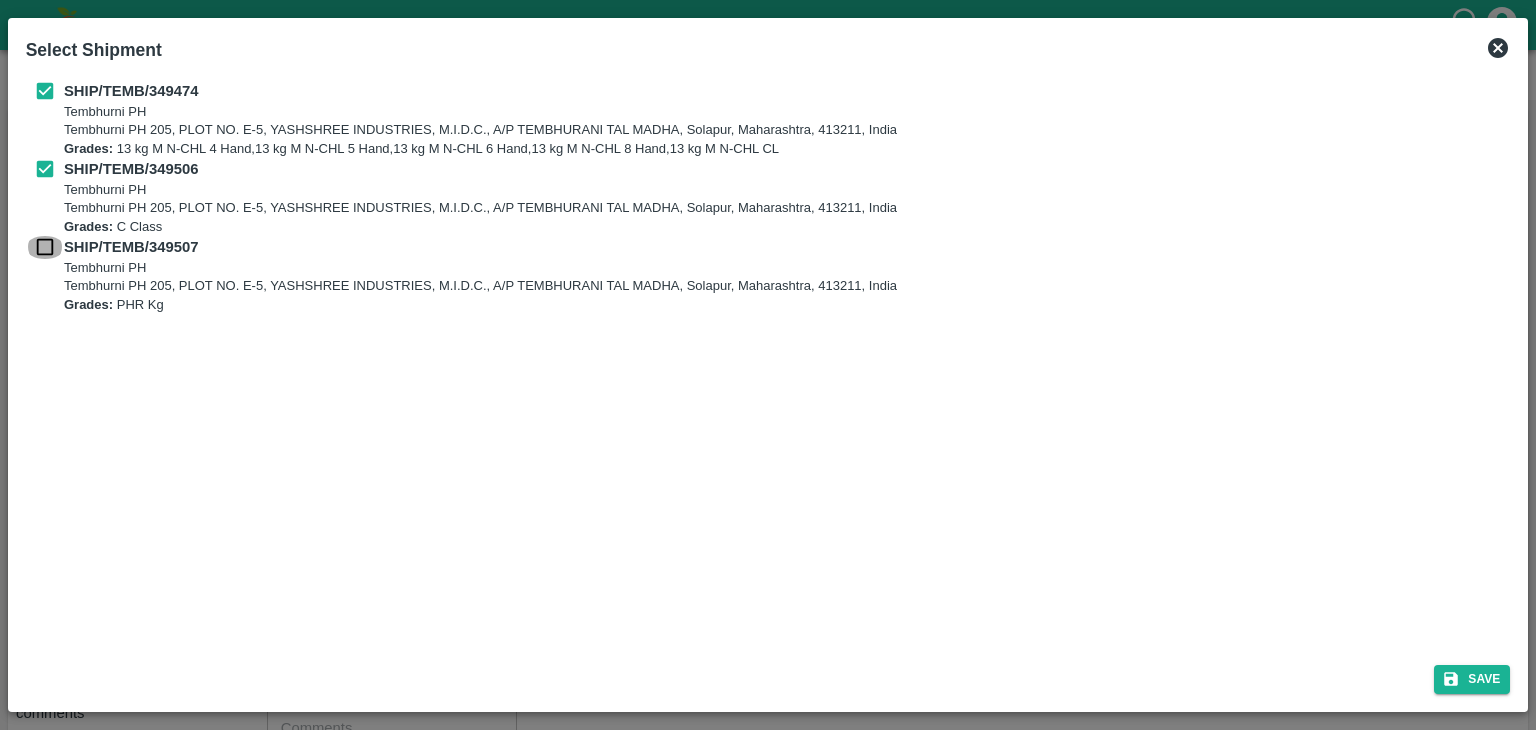 click at bounding box center (45, 247) 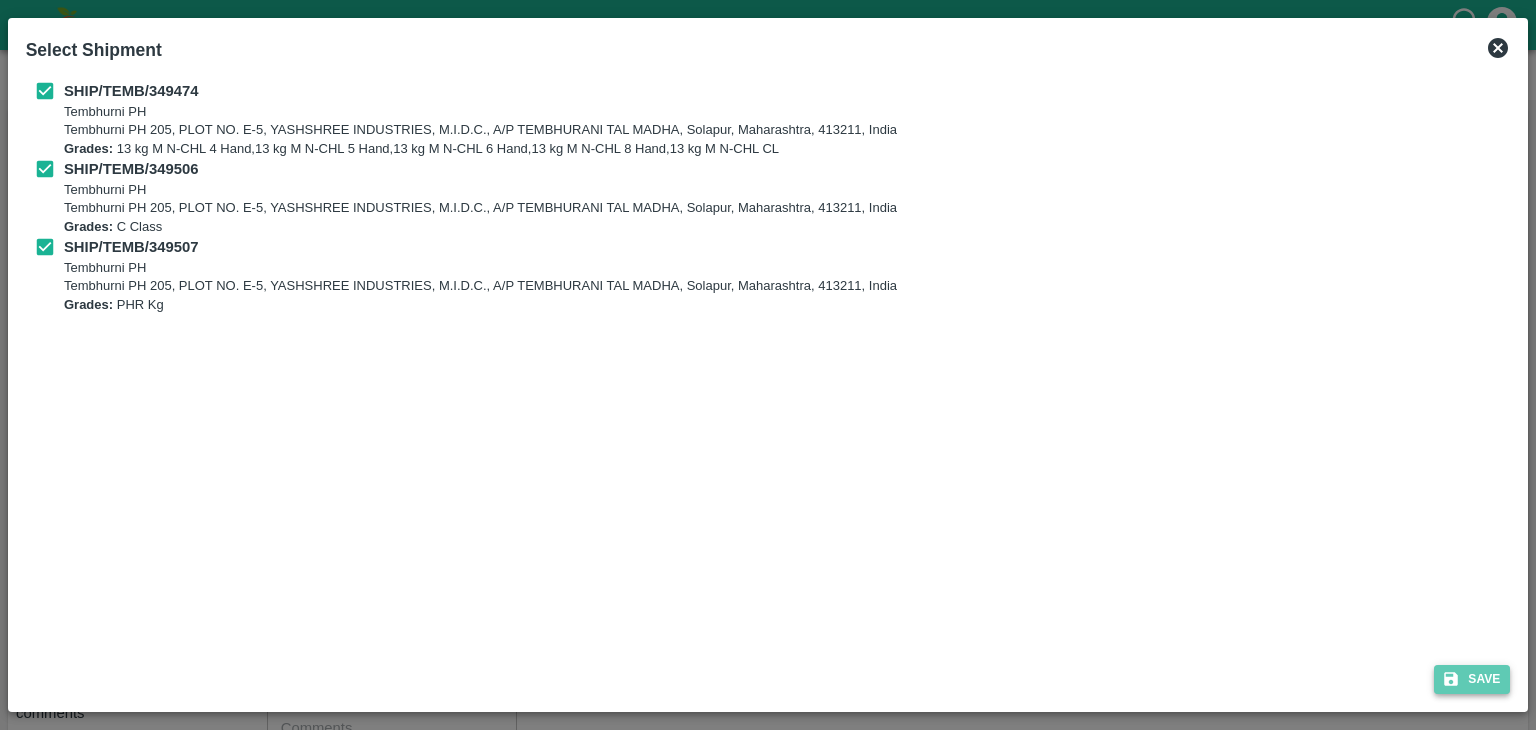 click on "Save" at bounding box center (1472, 679) 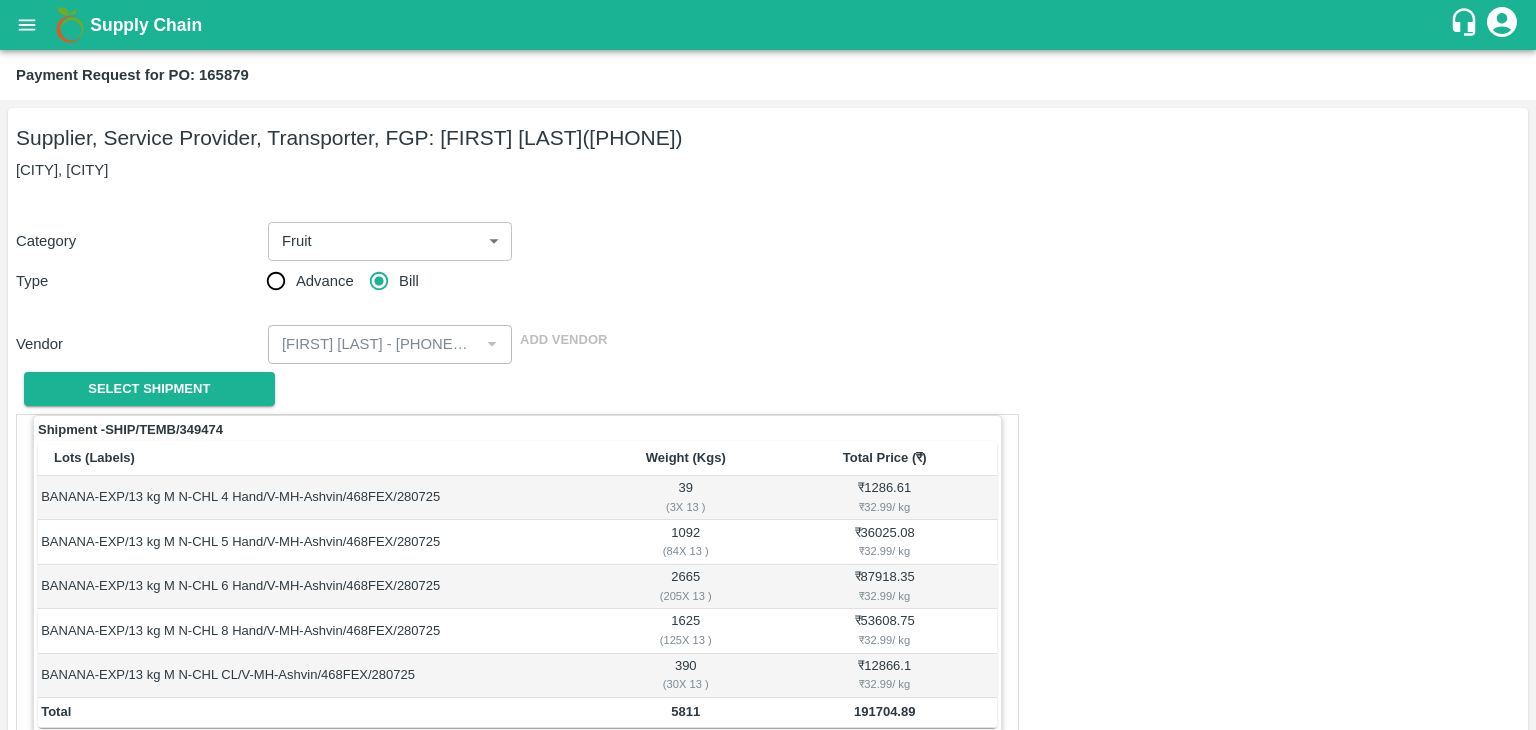 scroll, scrollTop: 980, scrollLeft: 0, axis: vertical 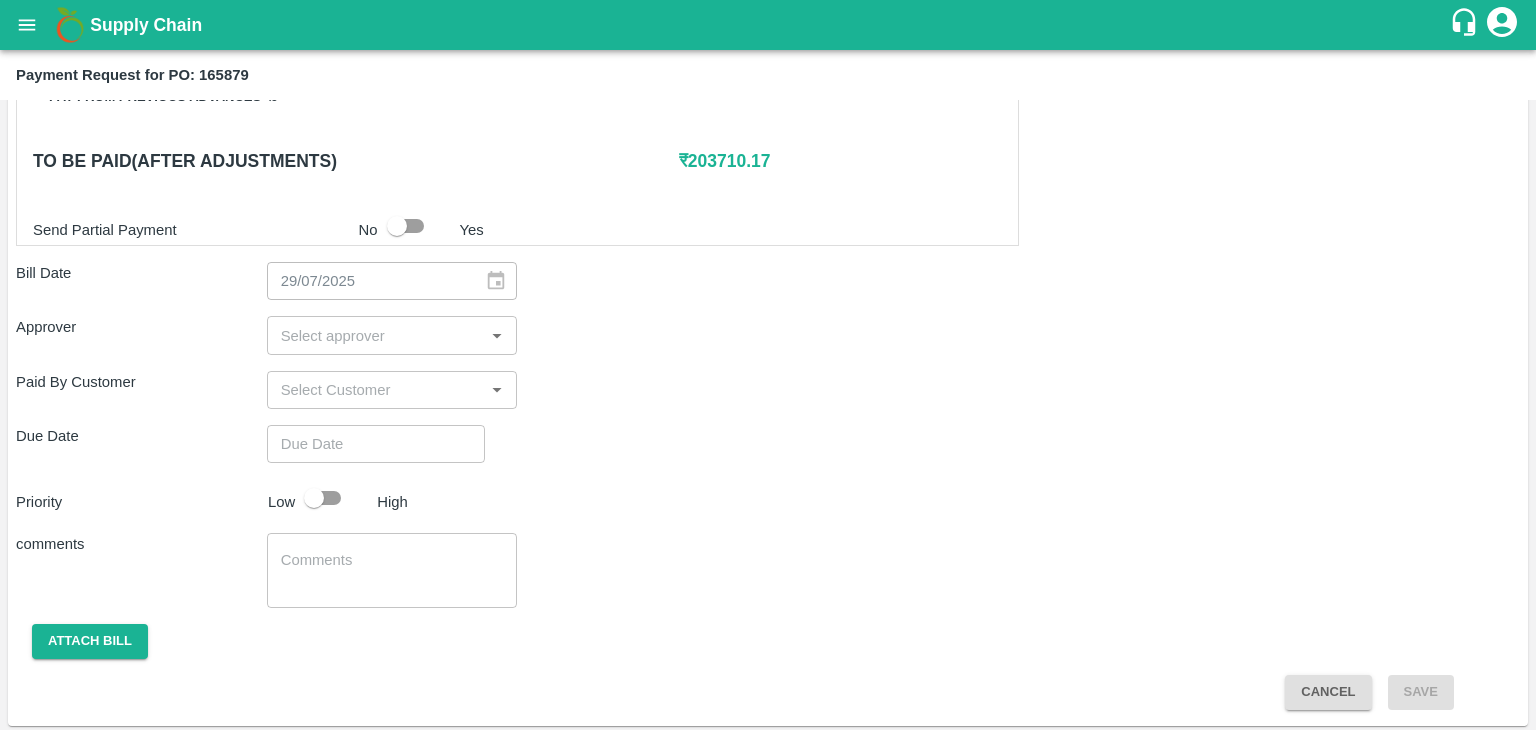 click at bounding box center [376, 335] 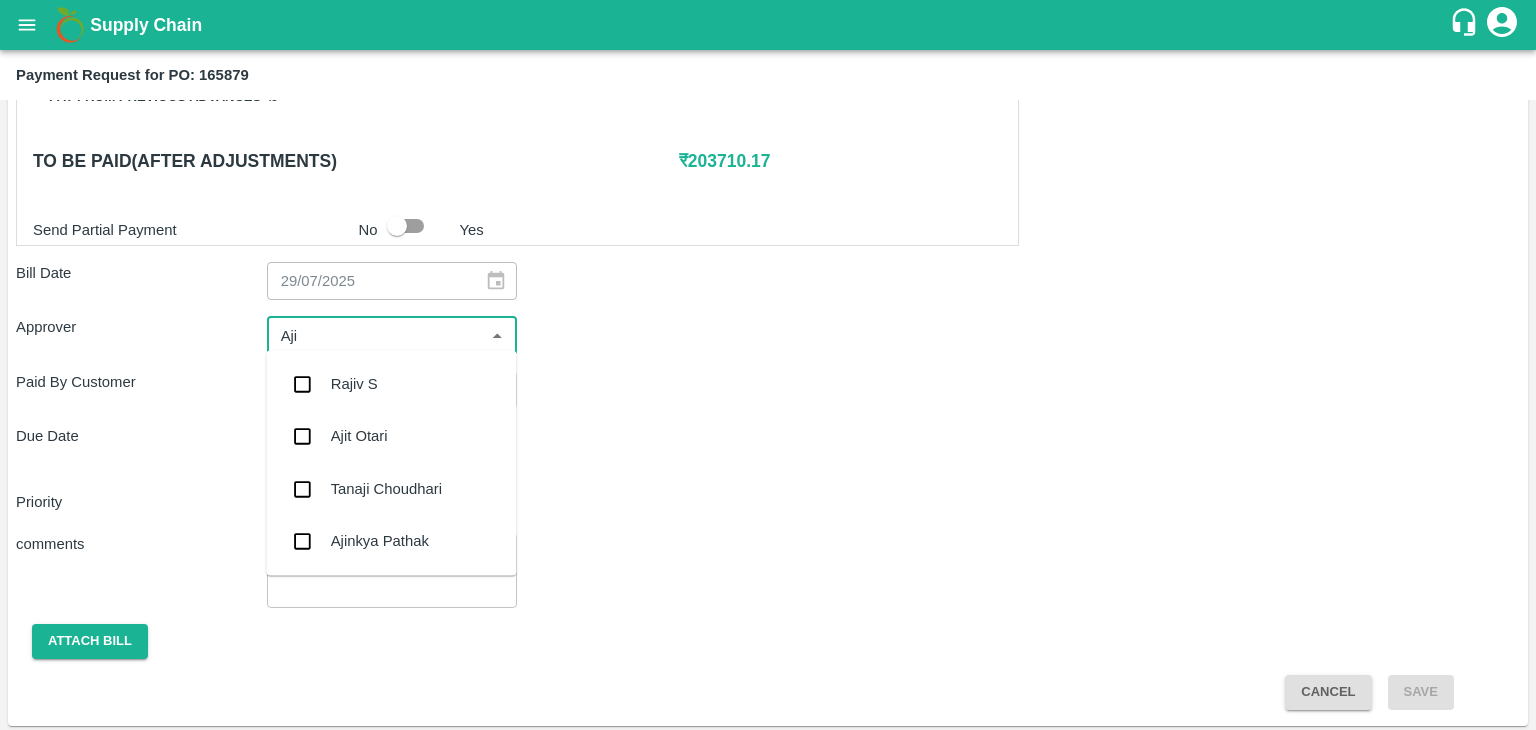 type on "[FIRST]" 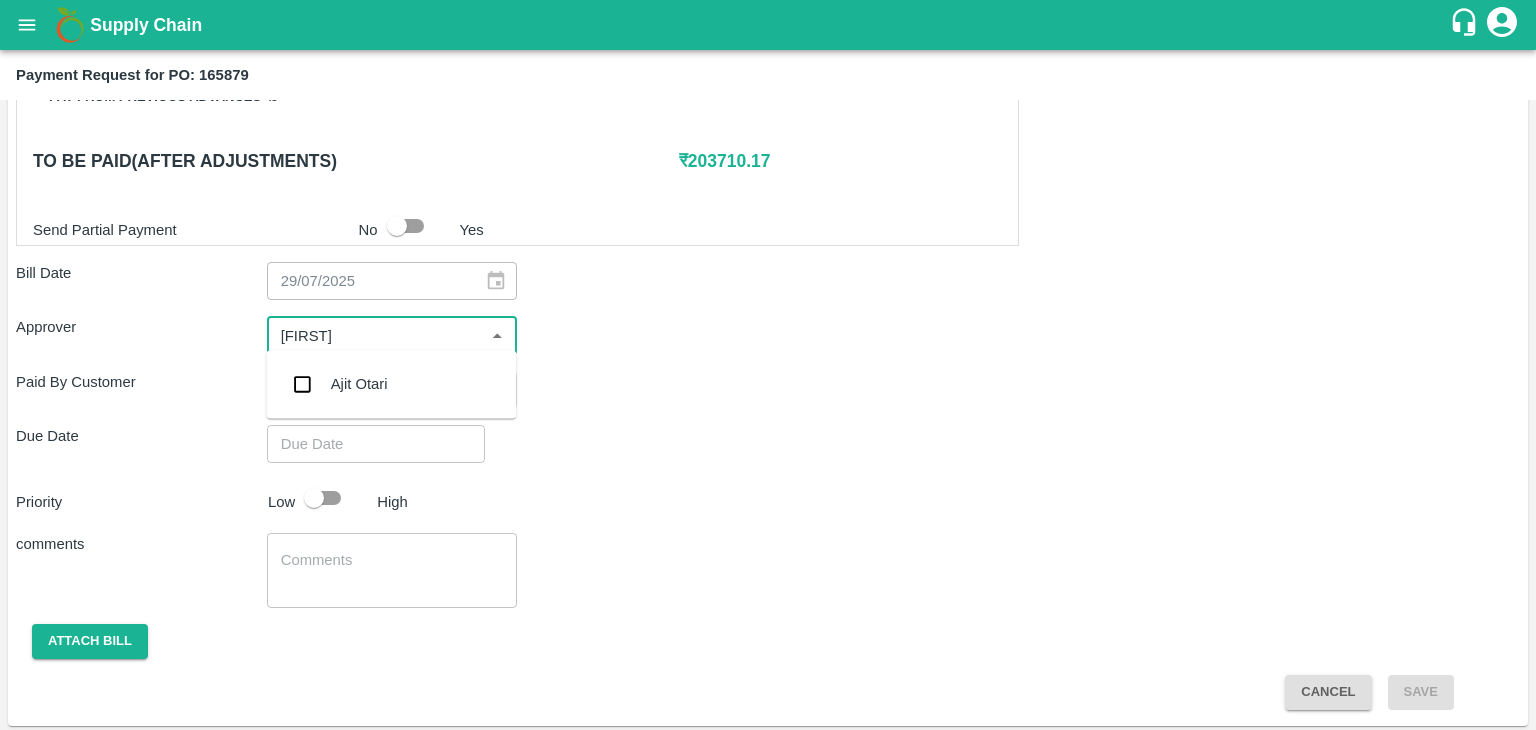 click on "Ajit Otari" at bounding box center (359, 384) 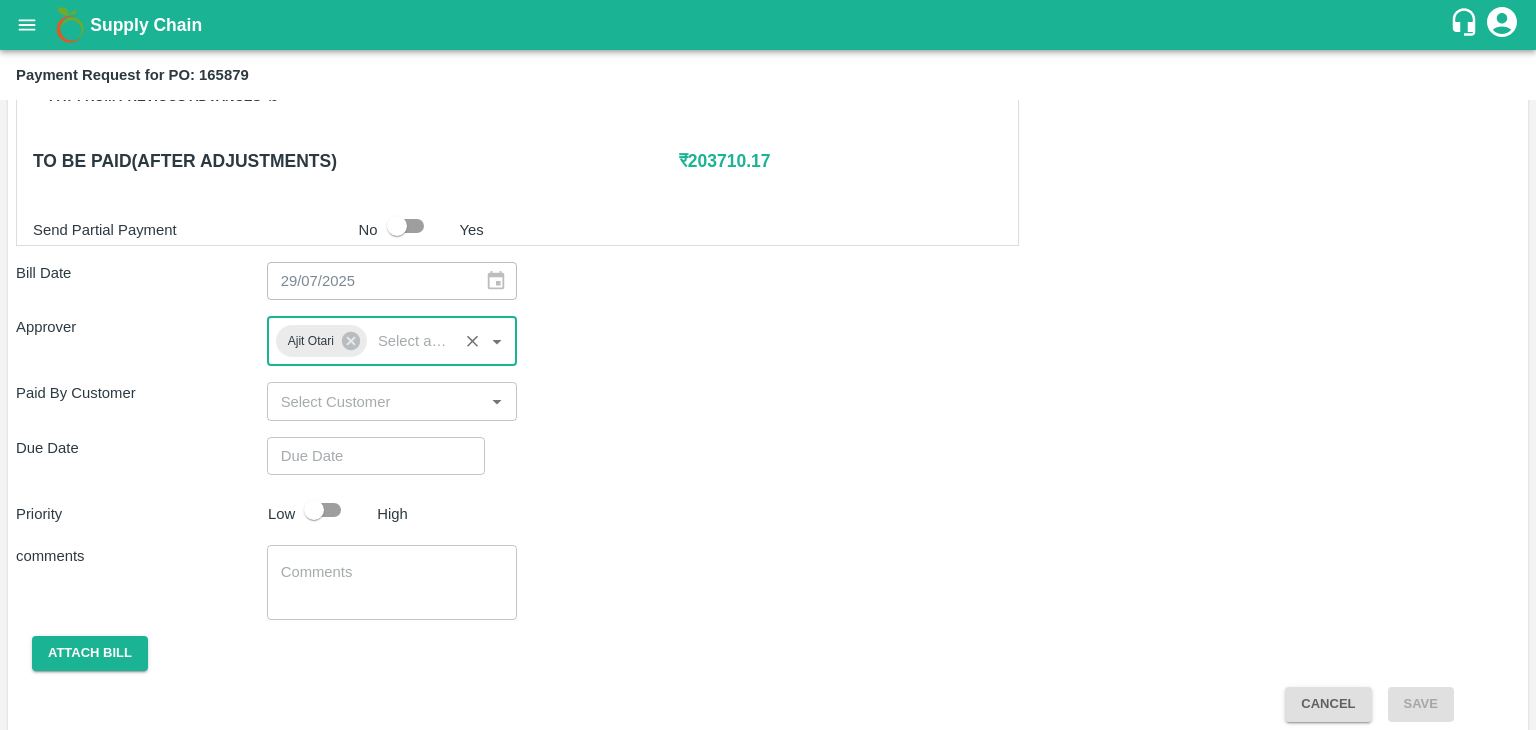 type on "DD/MM/YYYY hh:mm aa" 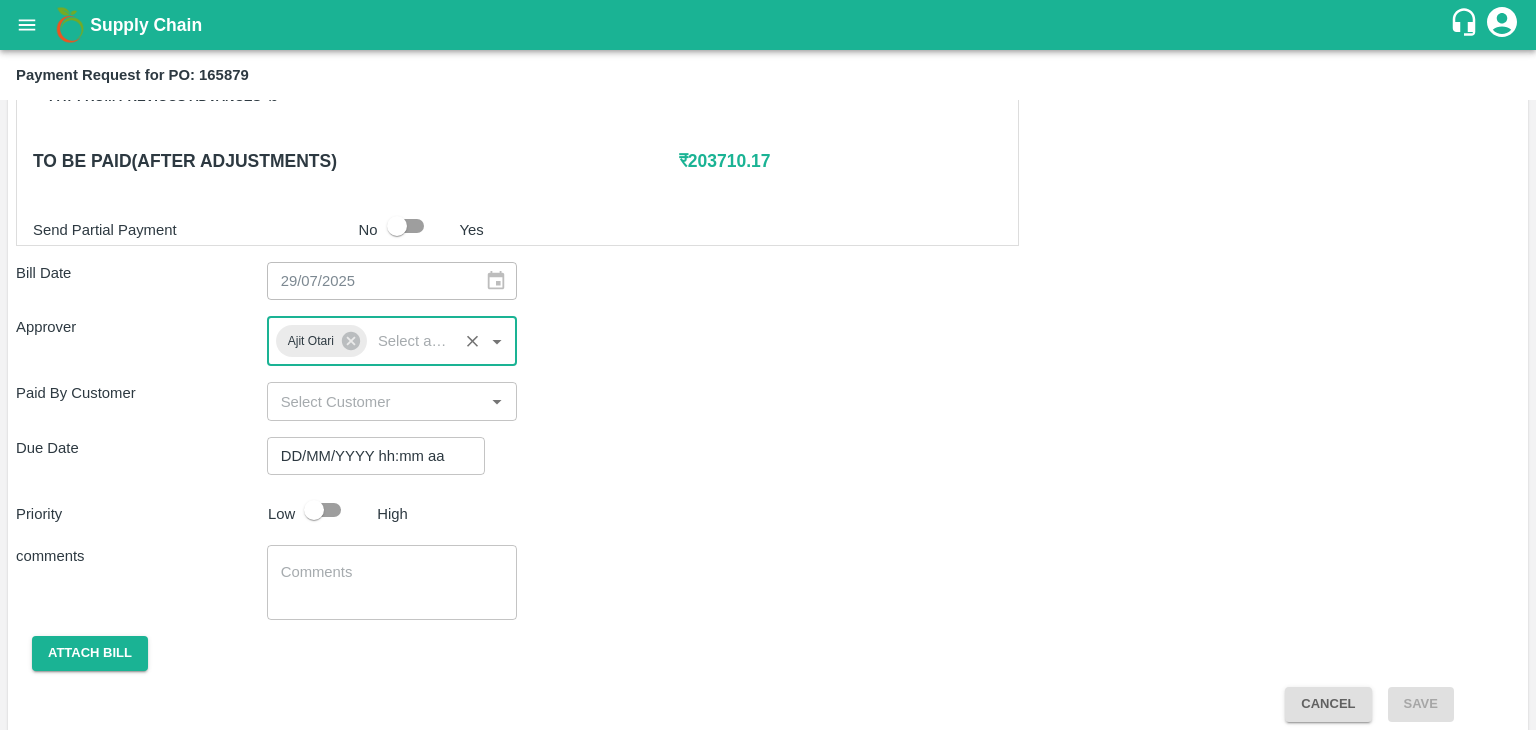 click on "DD/MM/YYYY hh:mm aa" at bounding box center [369, 456] 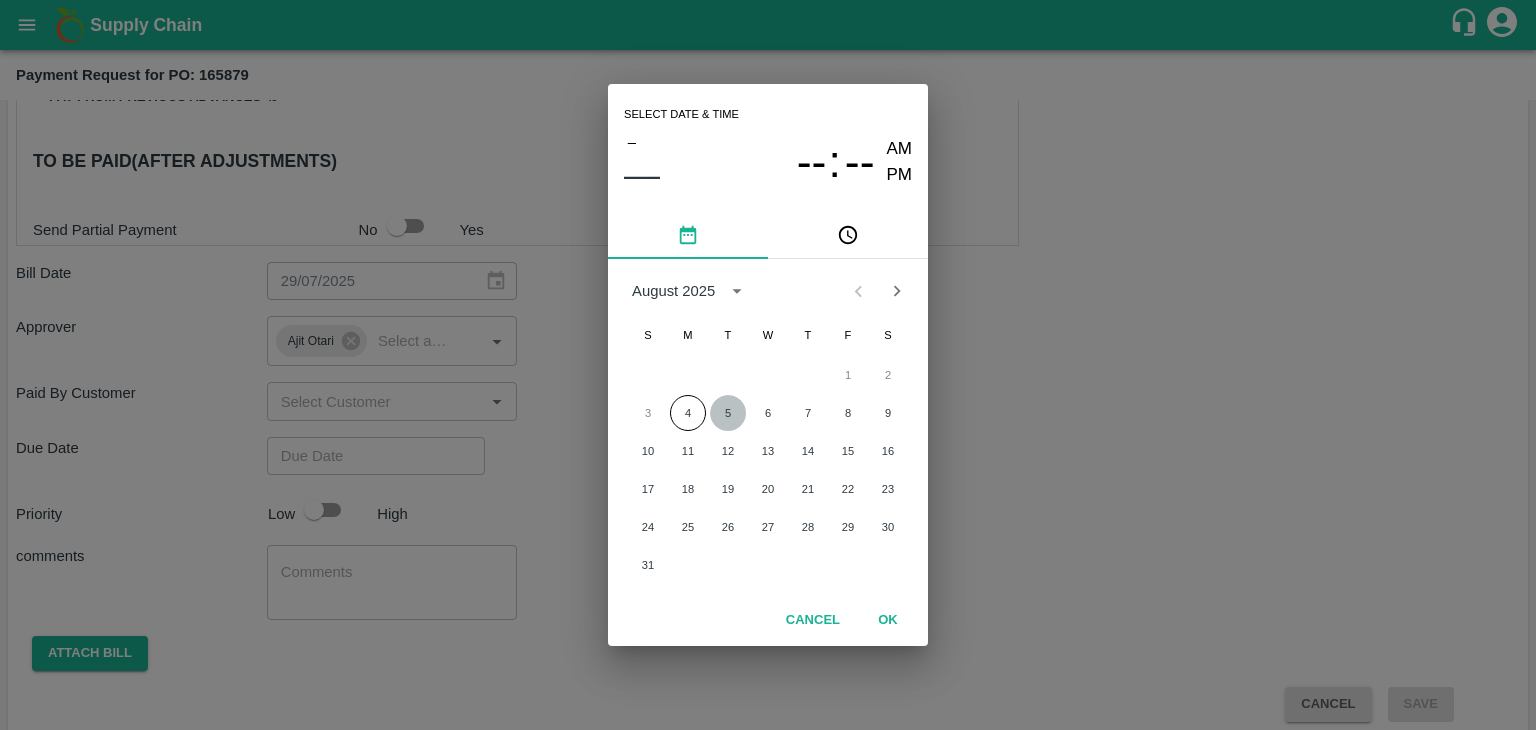 click on "5" at bounding box center [728, 413] 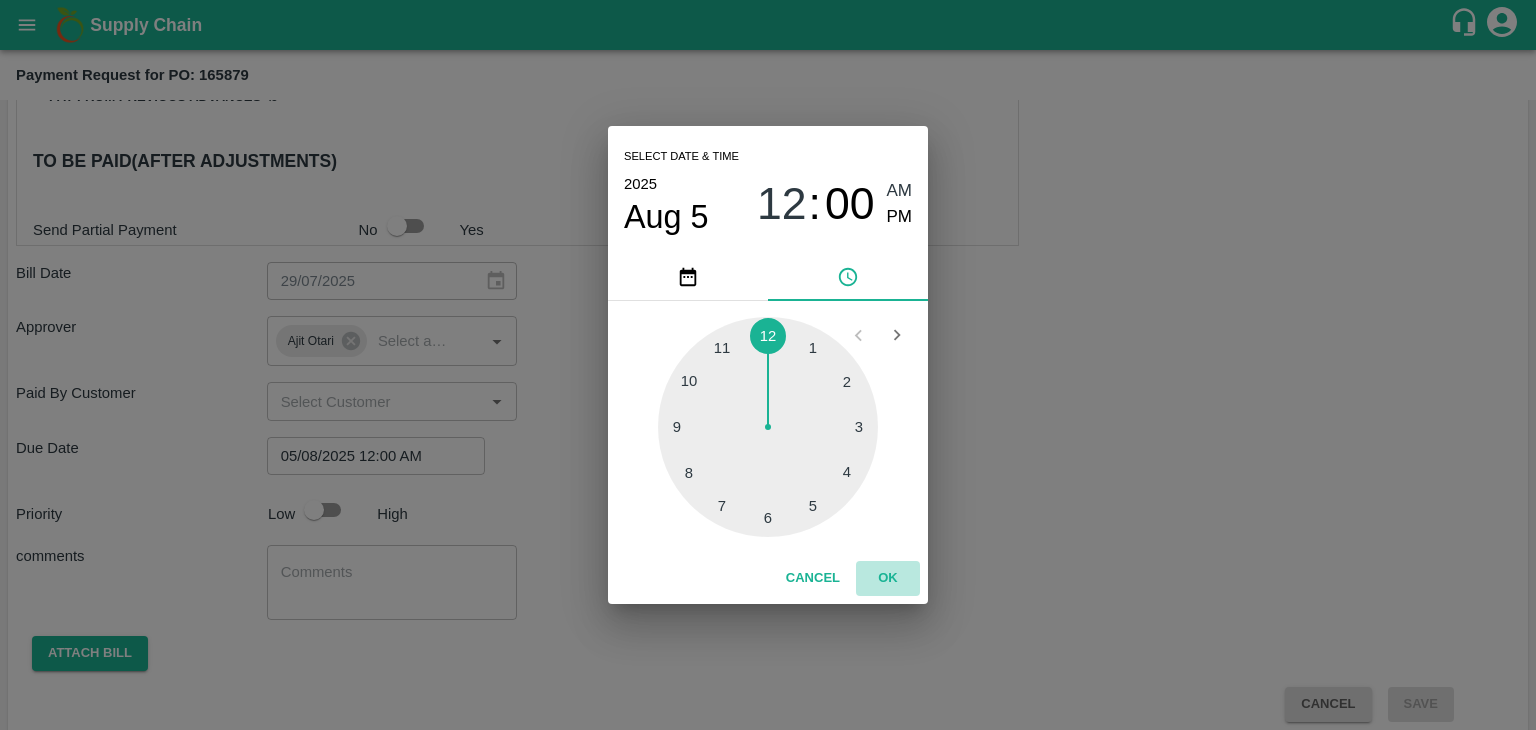 click on "OK" at bounding box center [888, 578] 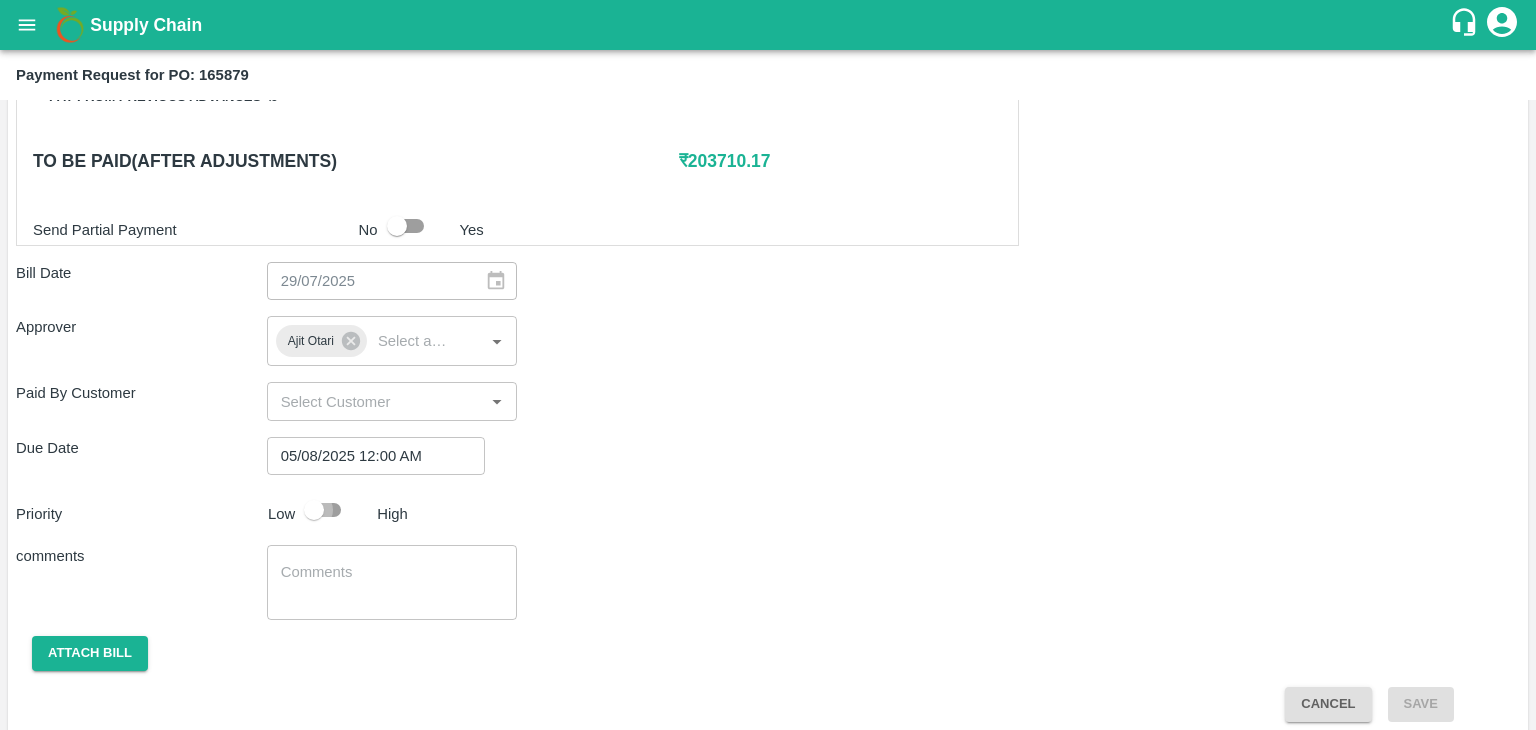 click at bounding box center [314, 510] 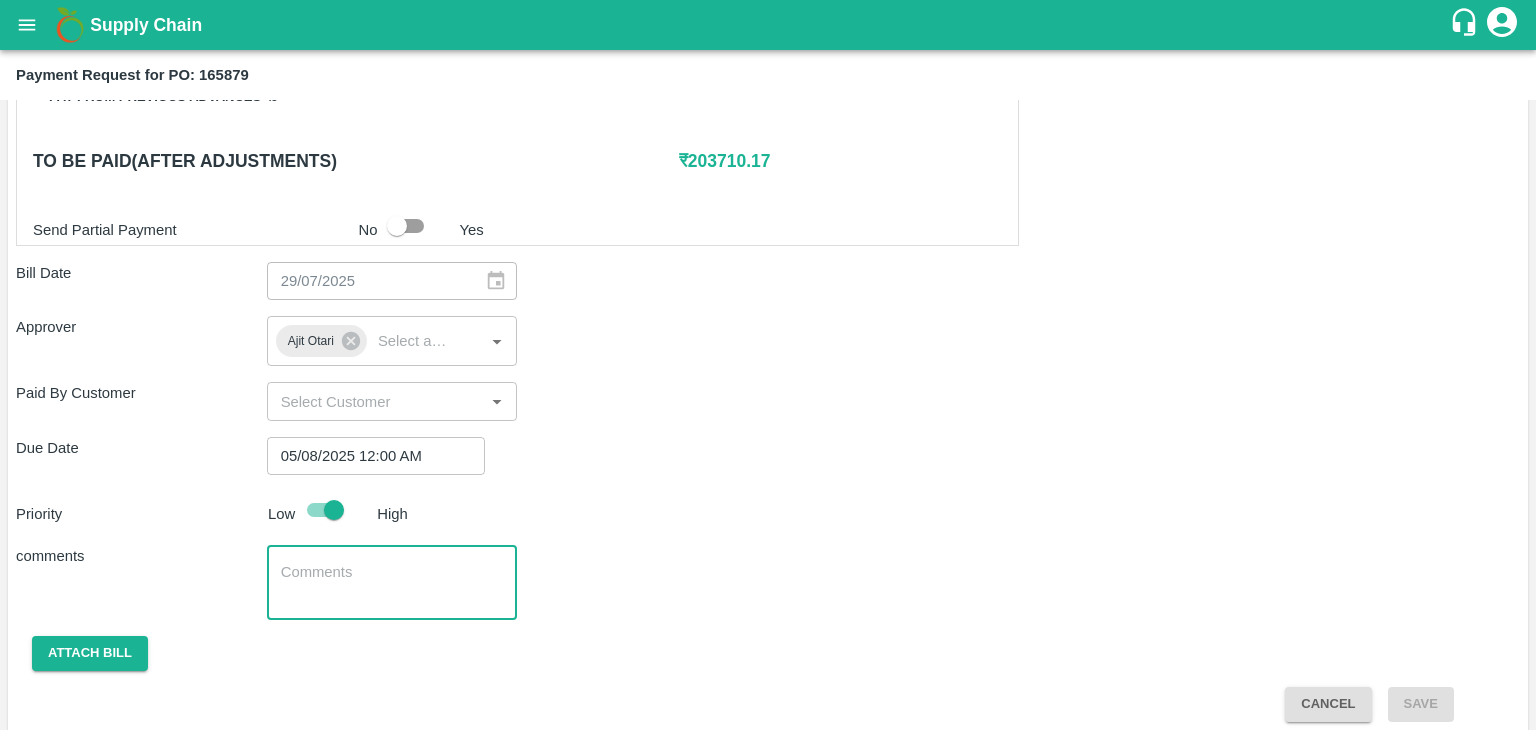 click at bounding box center (392, 583) 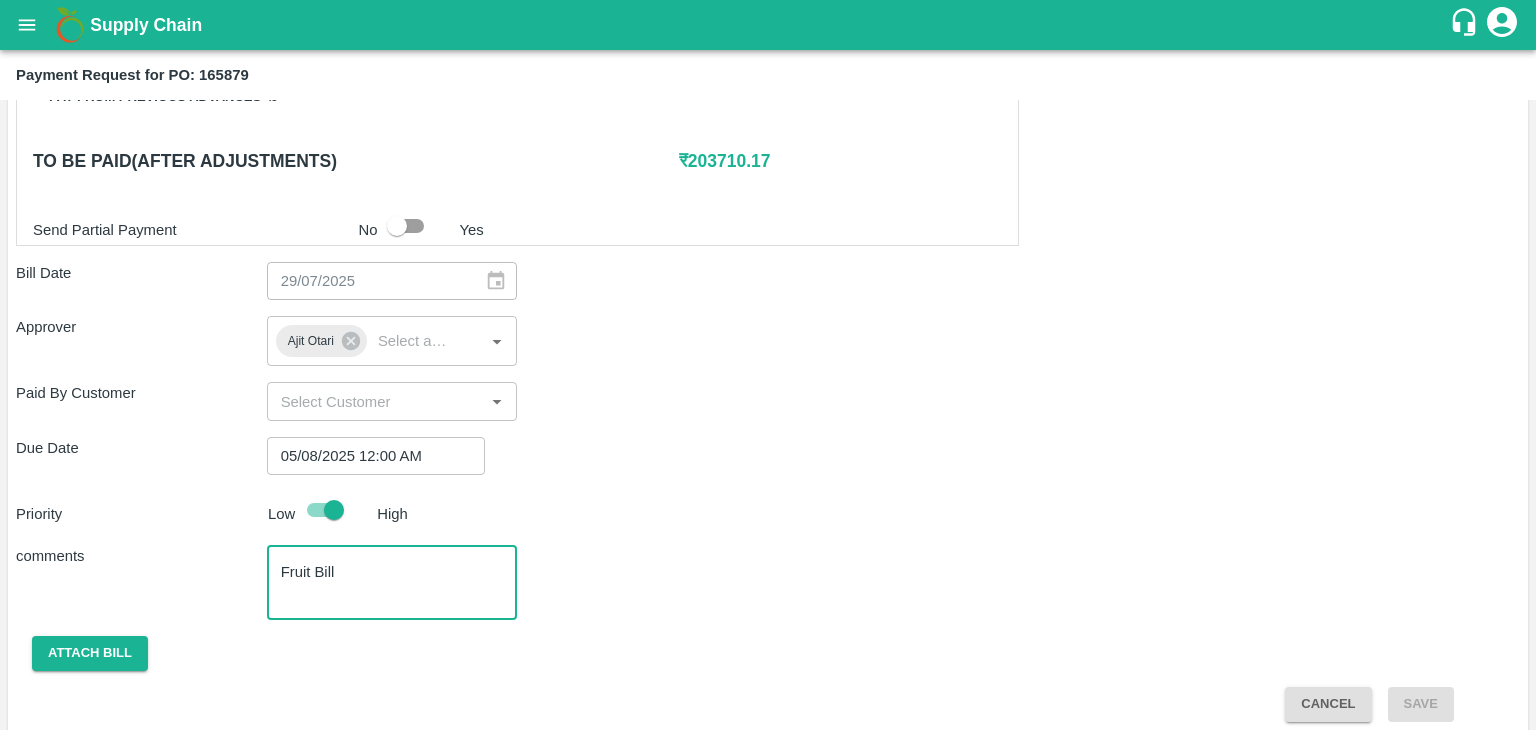 scroll, scrollTop: 992, scrollLeft: 0, axis: vertical 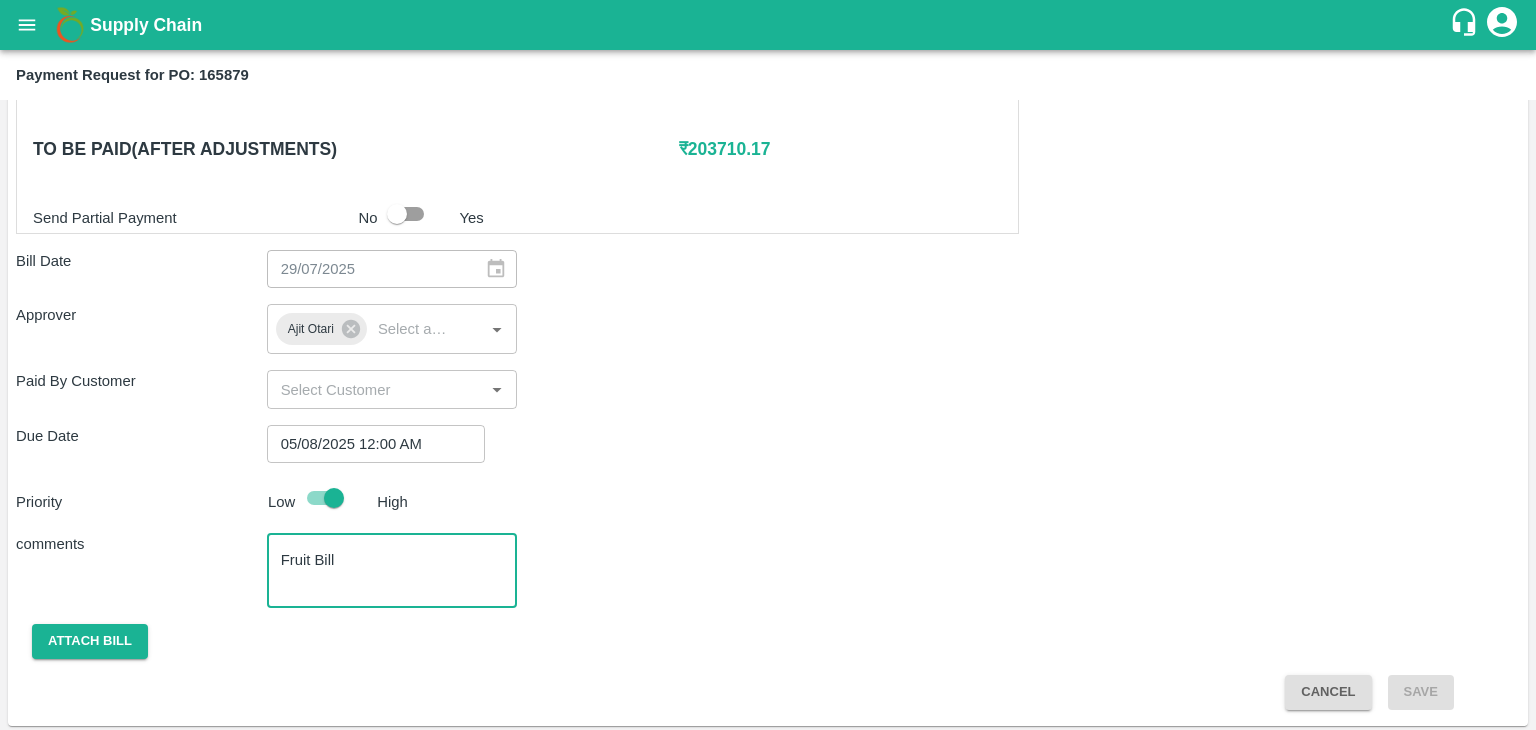 type on "Fruit Bill" 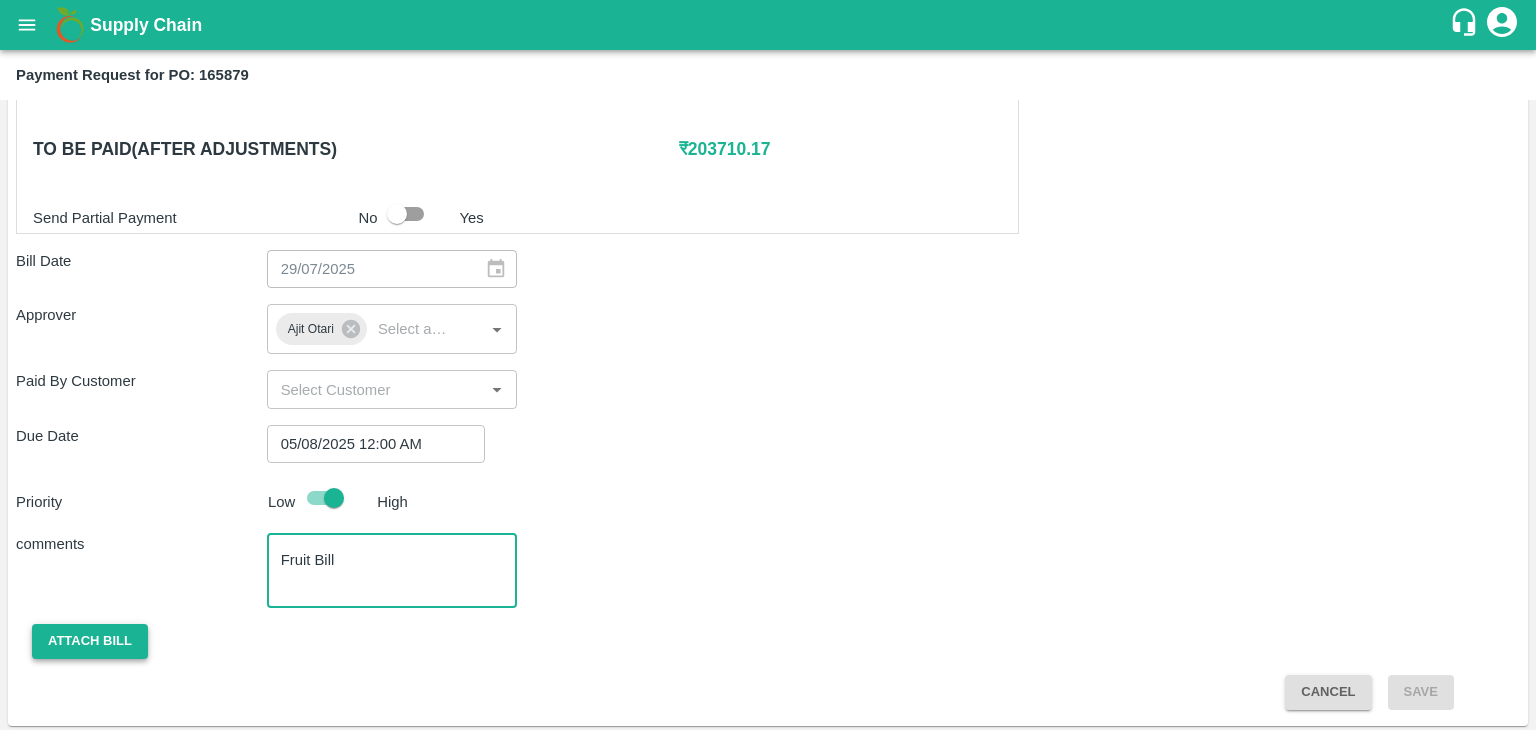 click on "Attach bill" at bounding box center [90, 641] 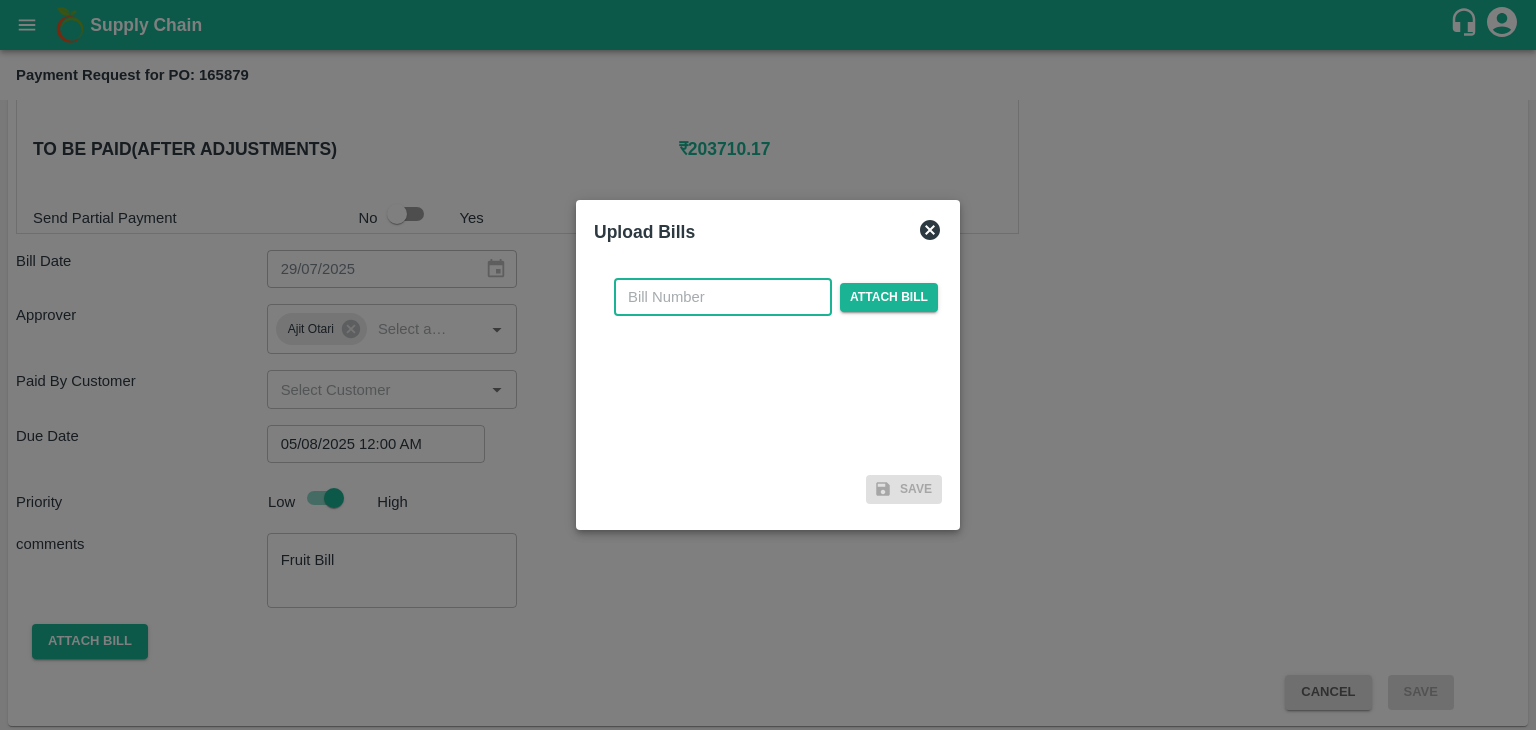 click at bounding box center (723, 297) 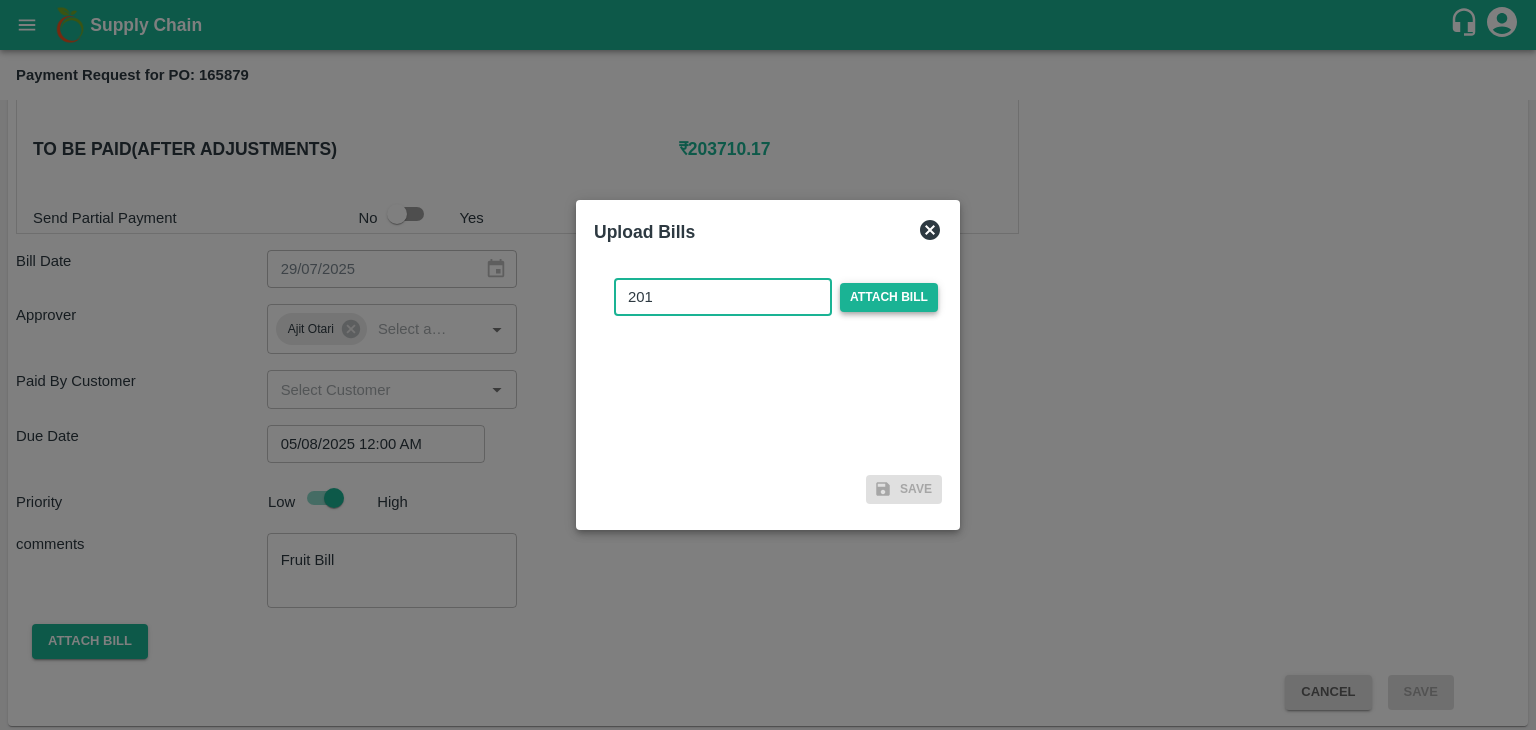 type on "201" 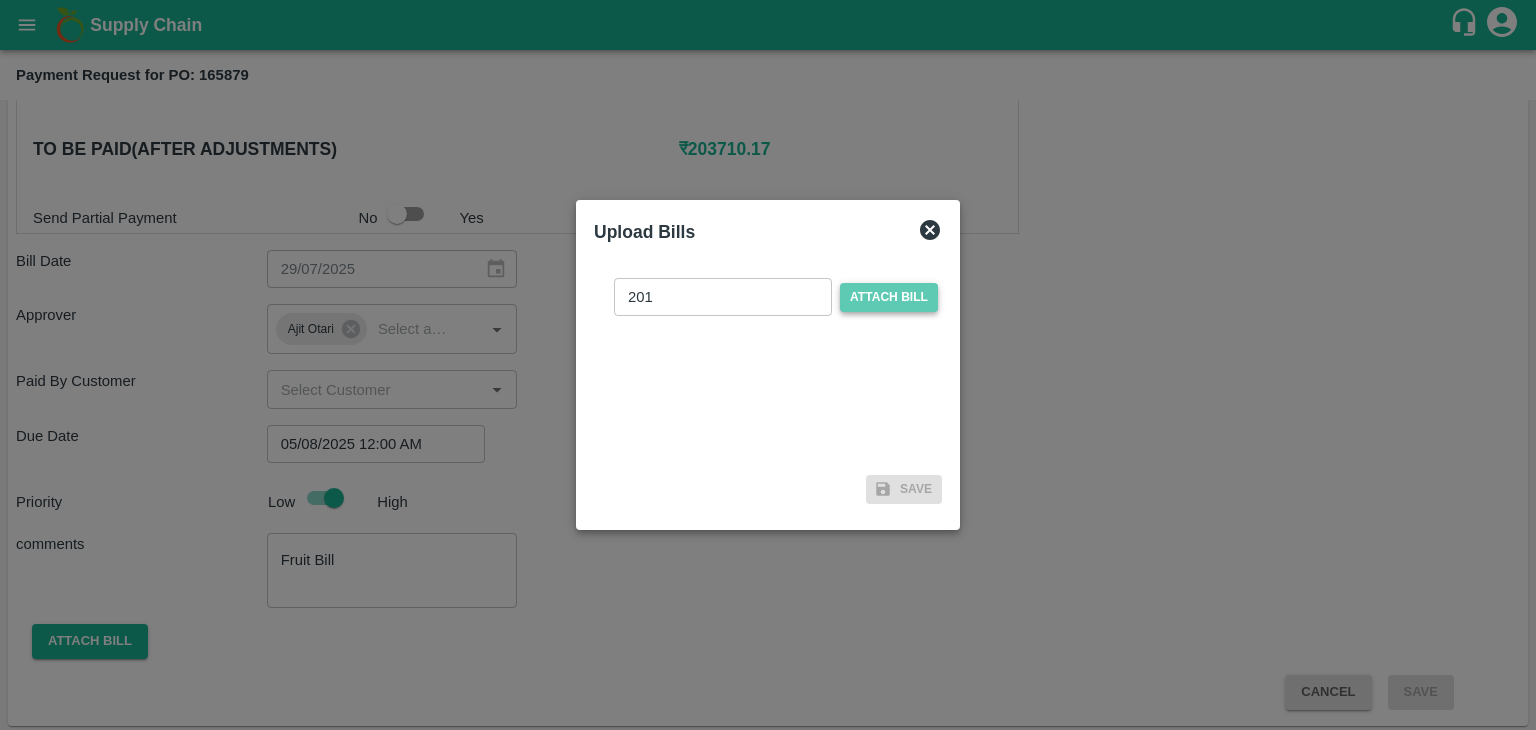 click on "Attach bill" at bounding box center [889, 297] 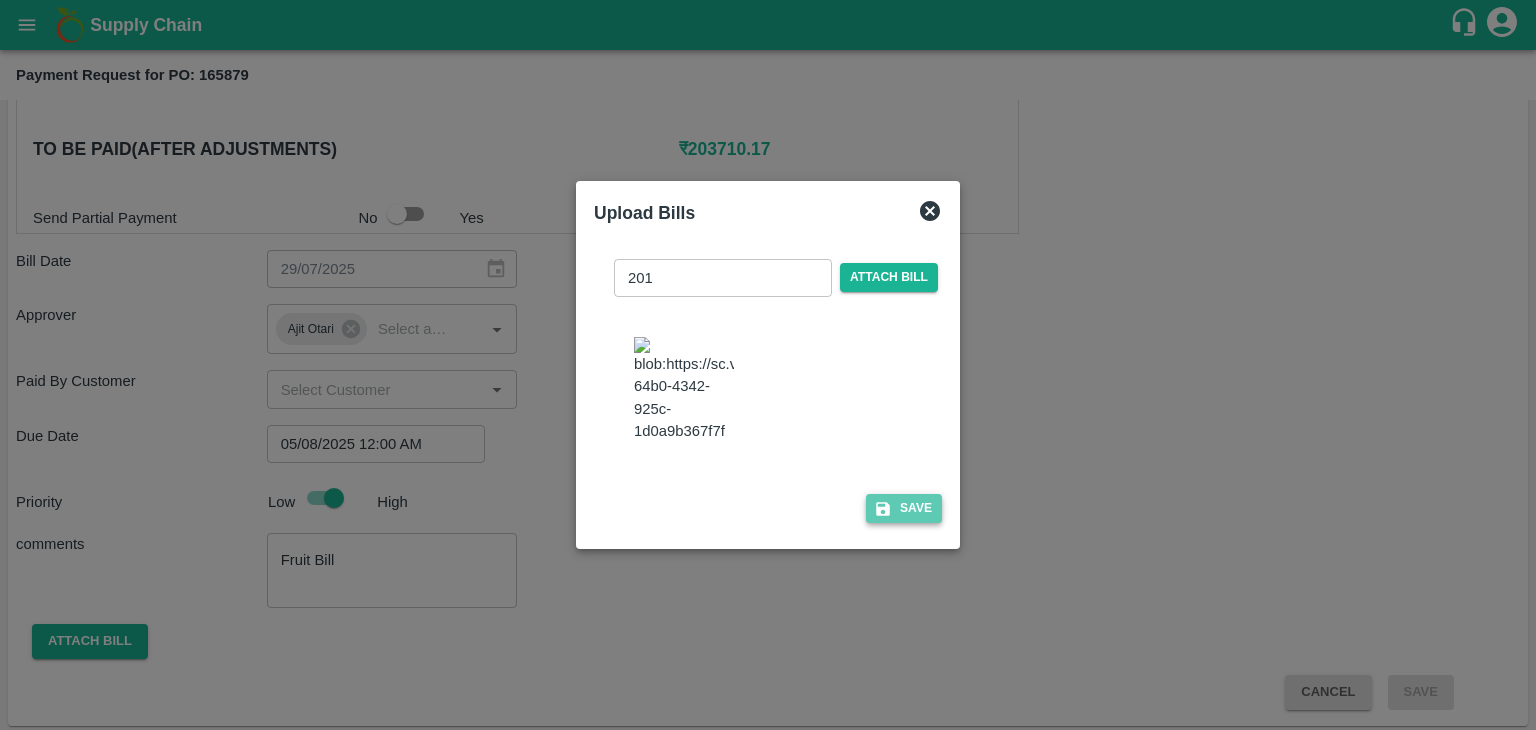 click on "Save" at bounding box center [904, 508] 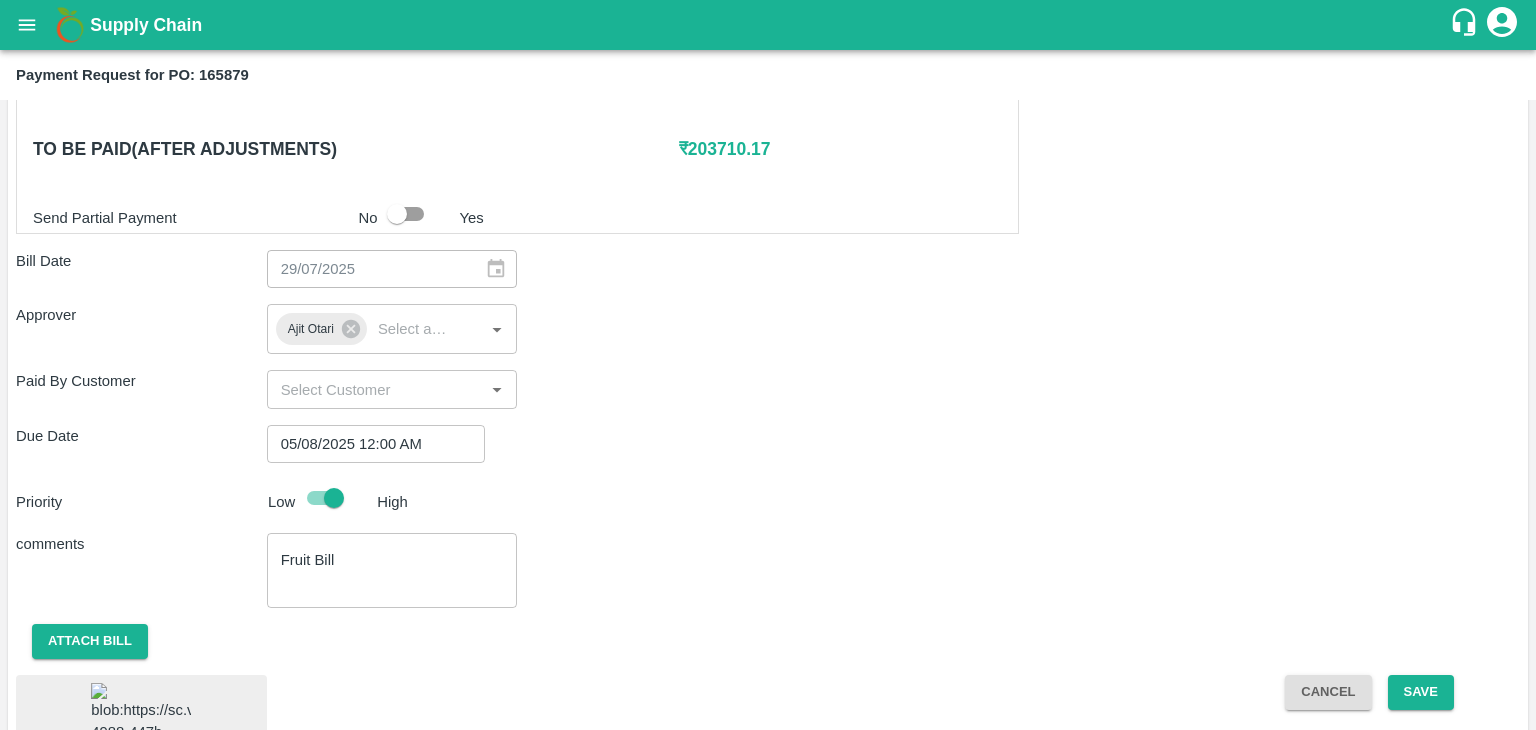 scroll, scrollTop: 1133, scrollLeft: 0, axis: vertical 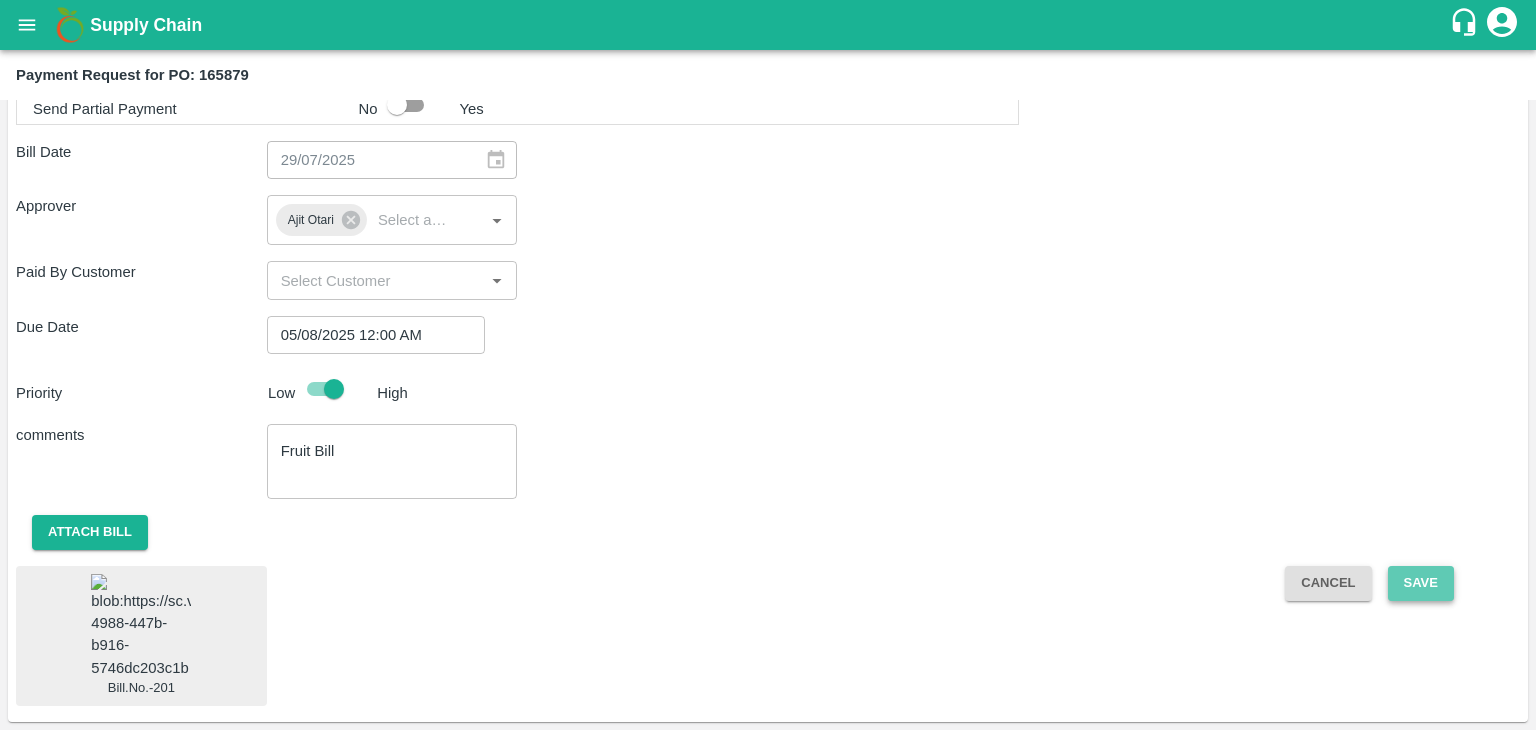 click on "Save" at bounding box center [1421, 583] 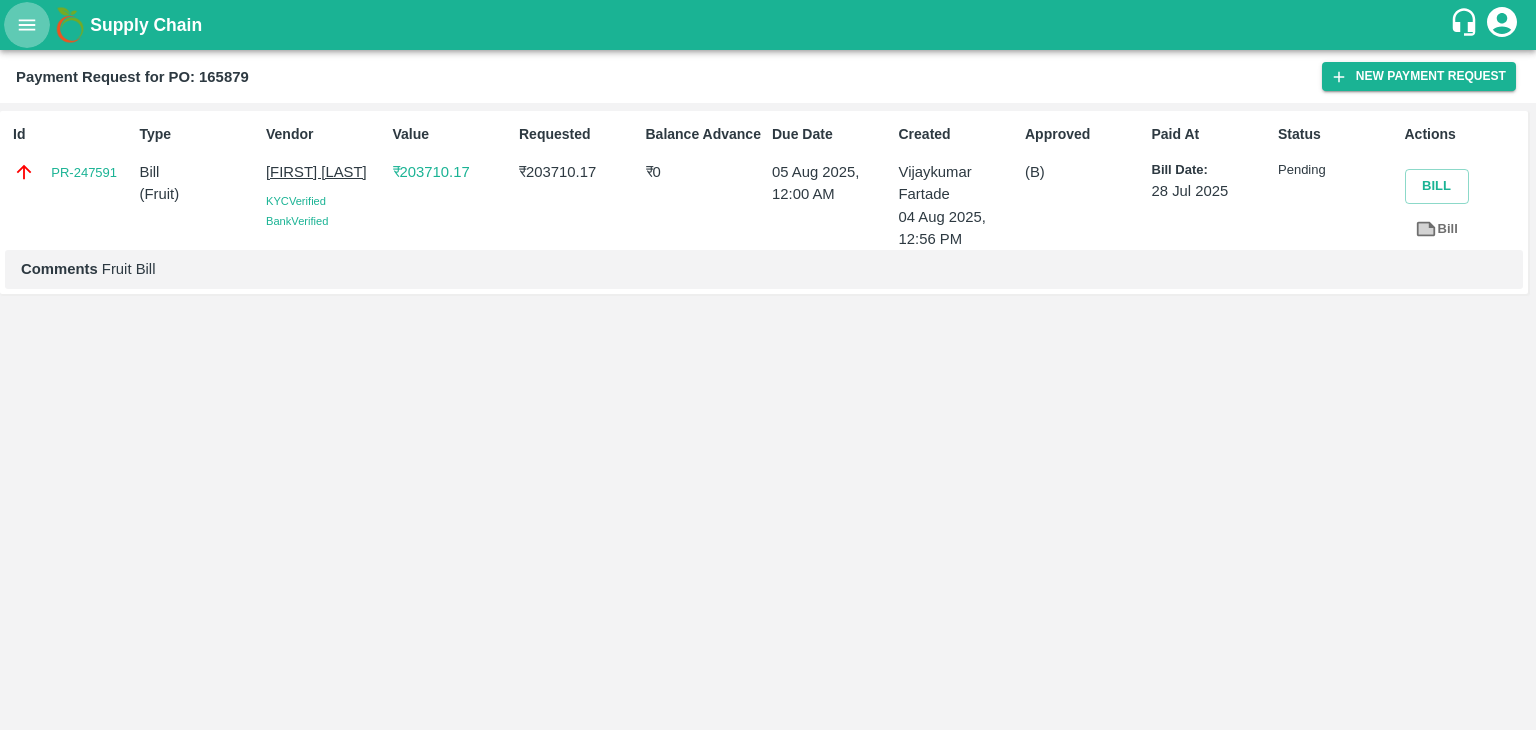 click 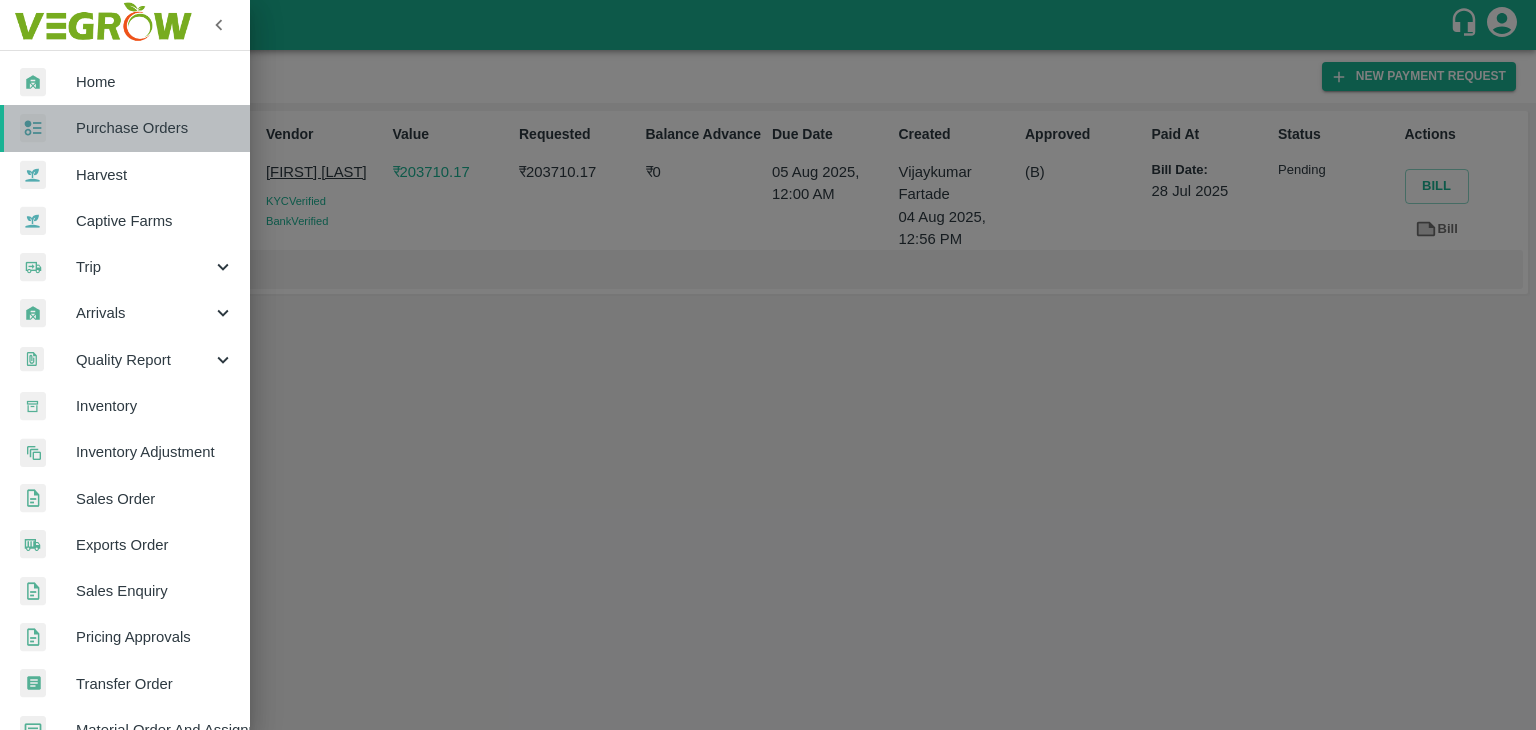 click on "Purchase Orders" at bounding box center [155, 128] 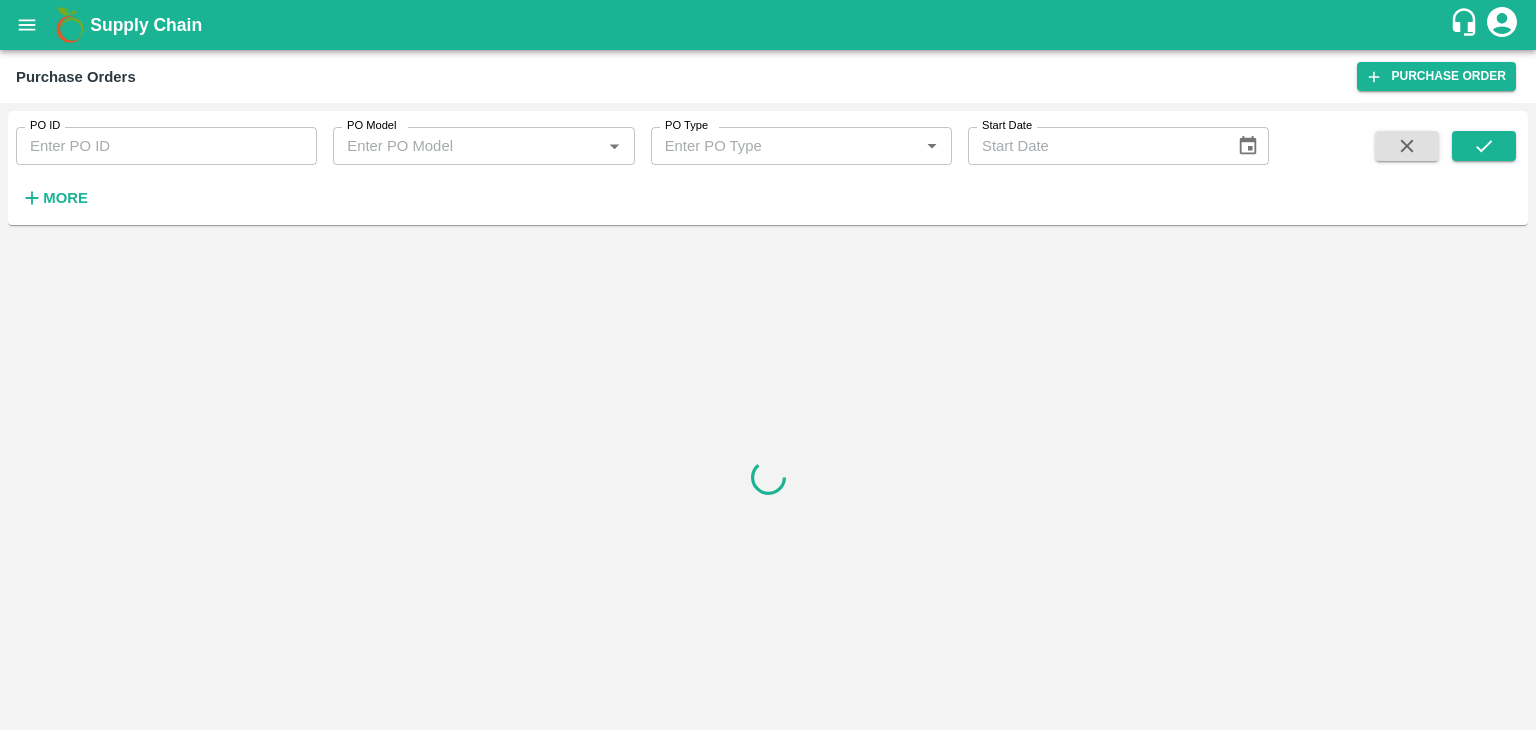 paste on "166249" 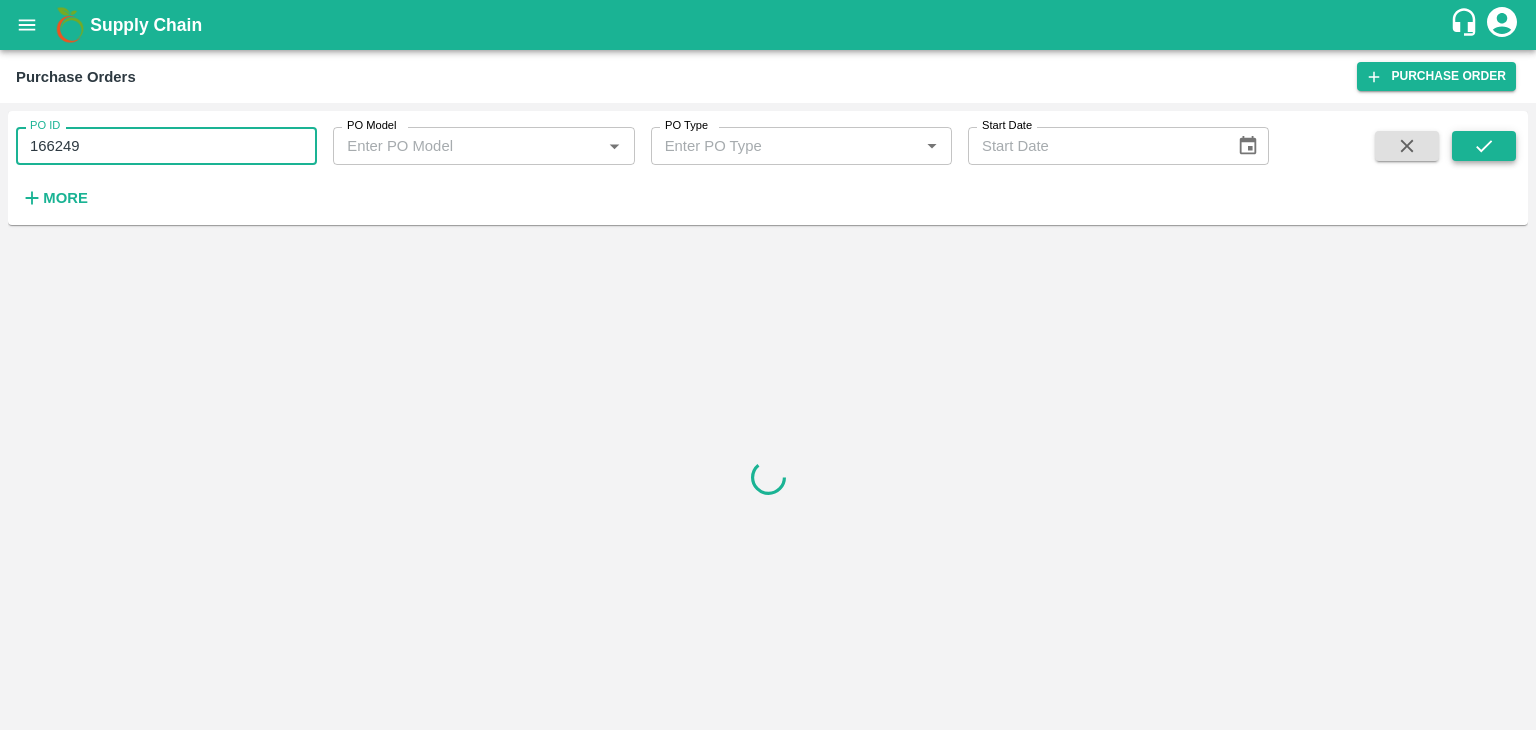 type on "166249" 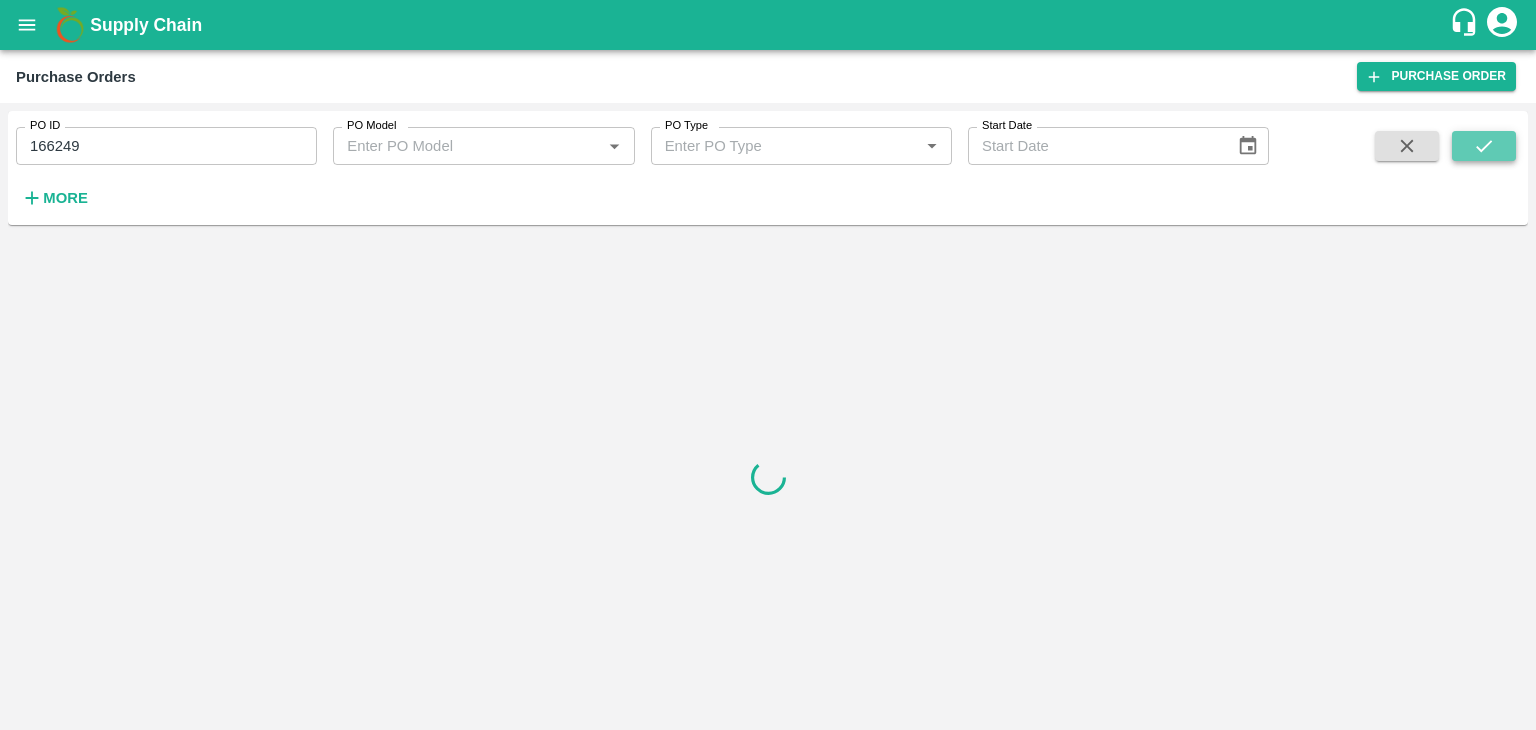 click 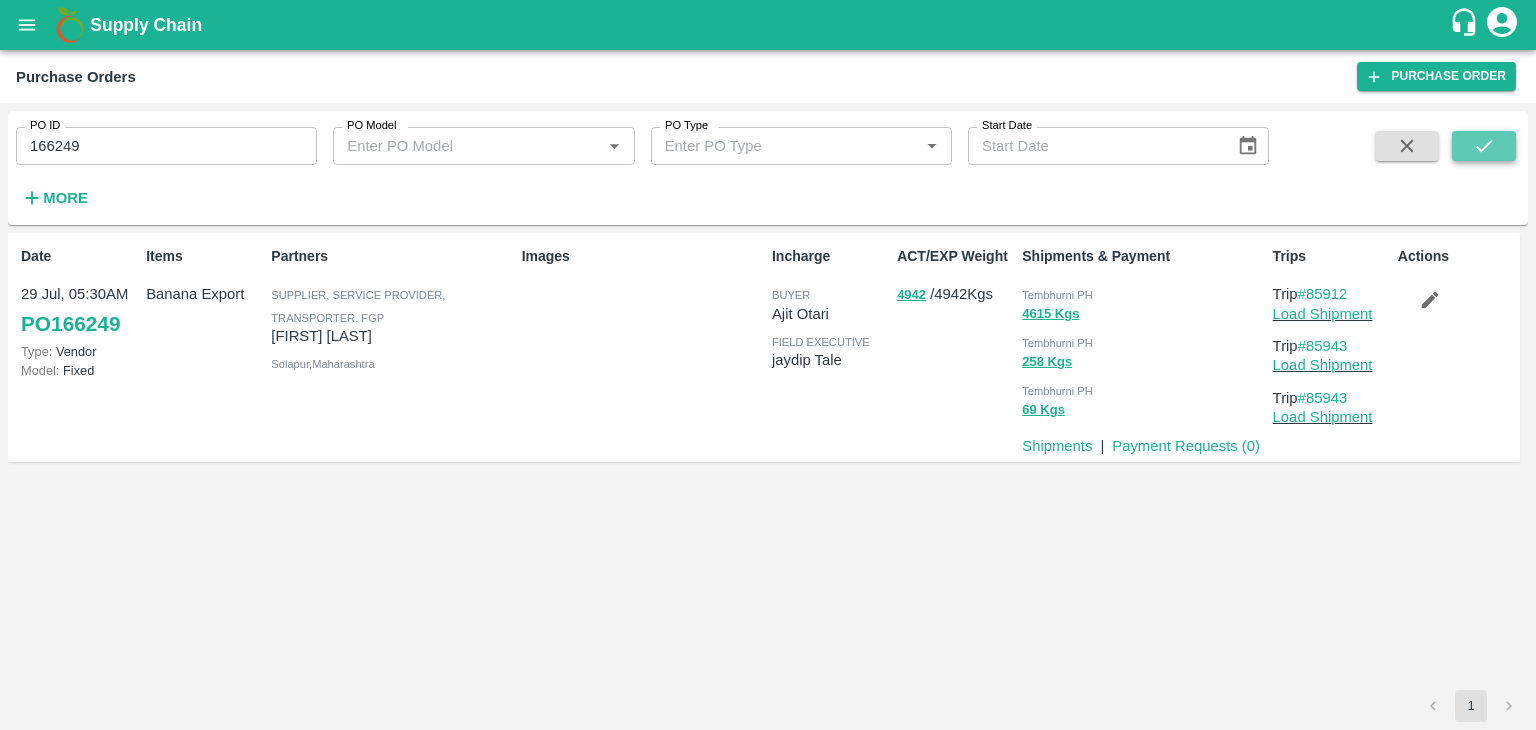 click 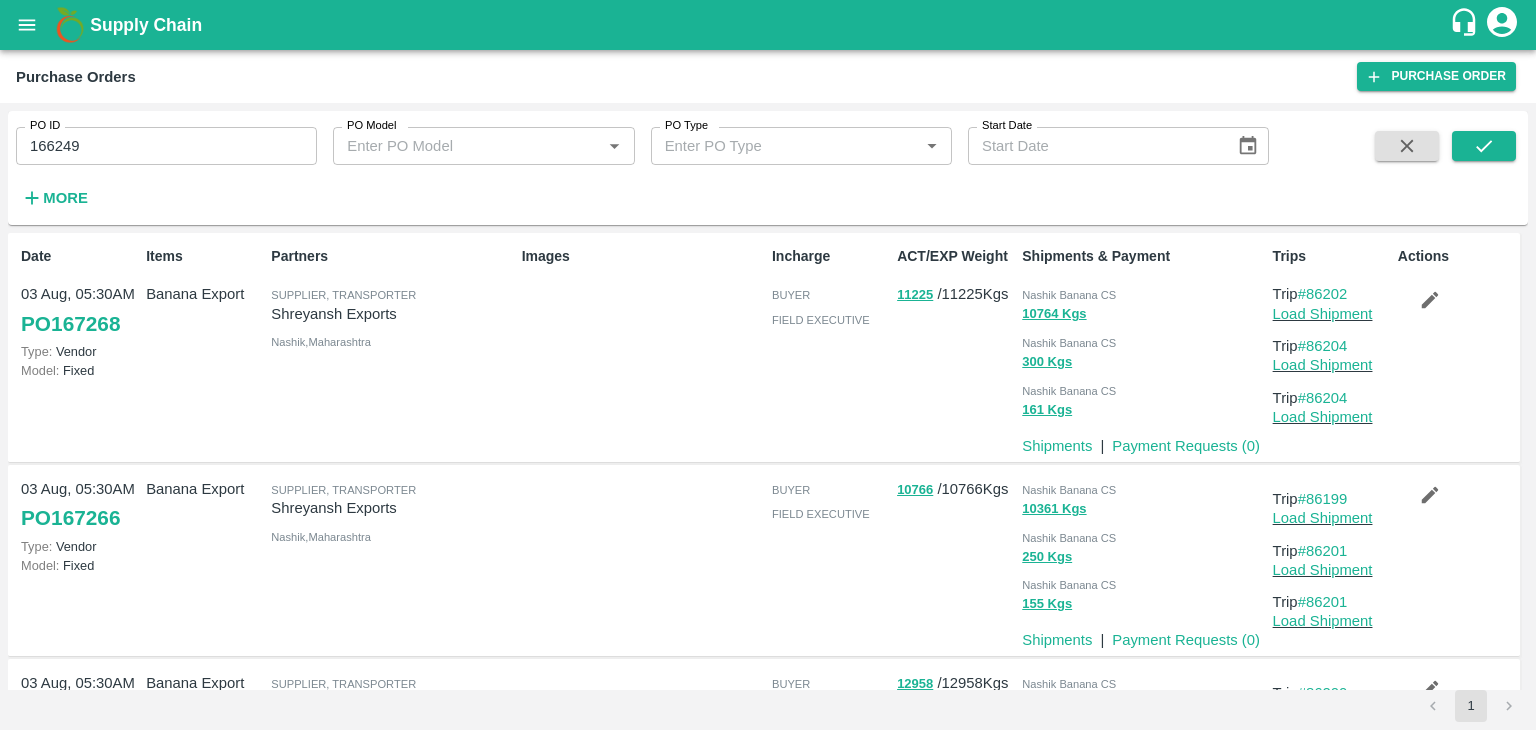 click on "Payment Requests ( 0 )" at bounding box center [1186, 446] 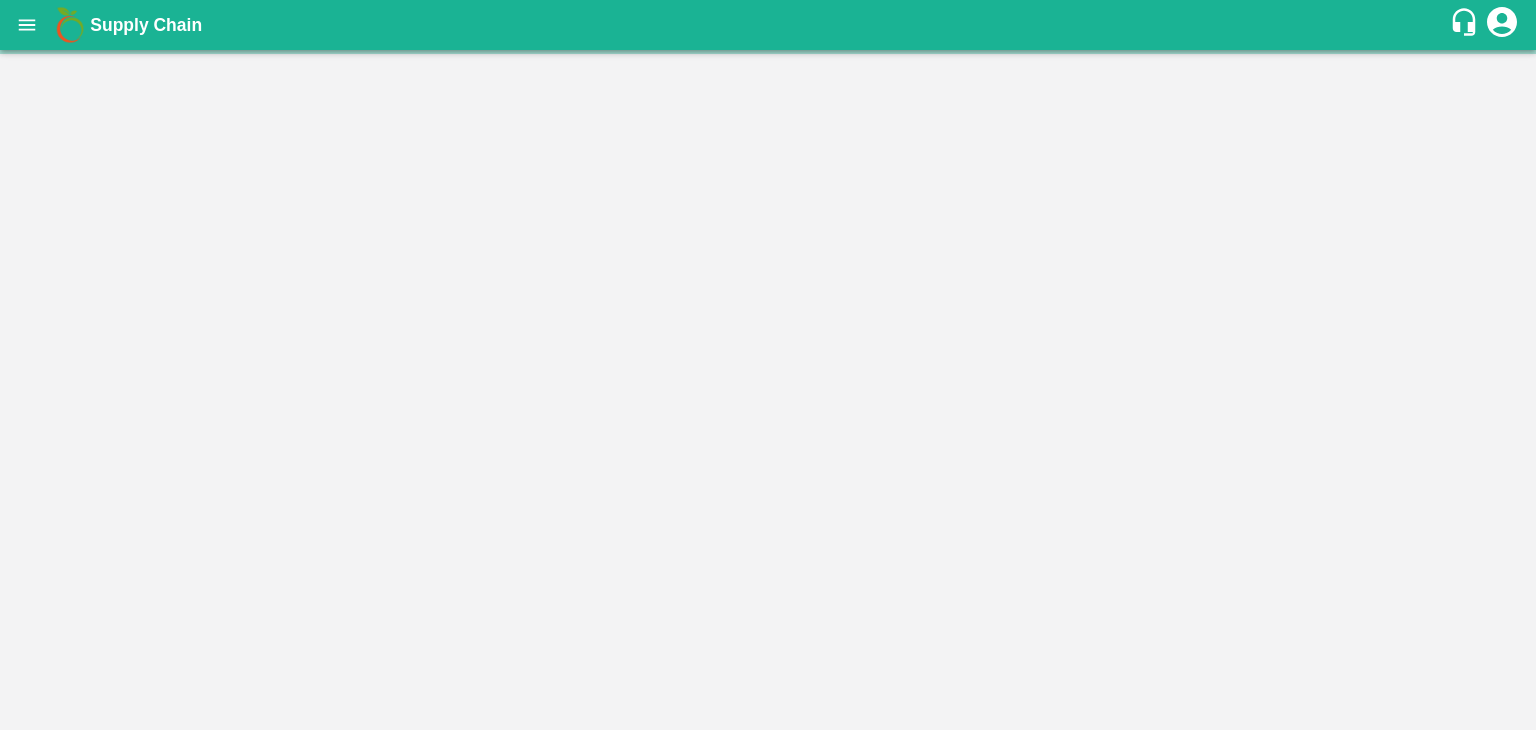 scroll, scrollTop: 0, scrollLeft: 0, axis: both 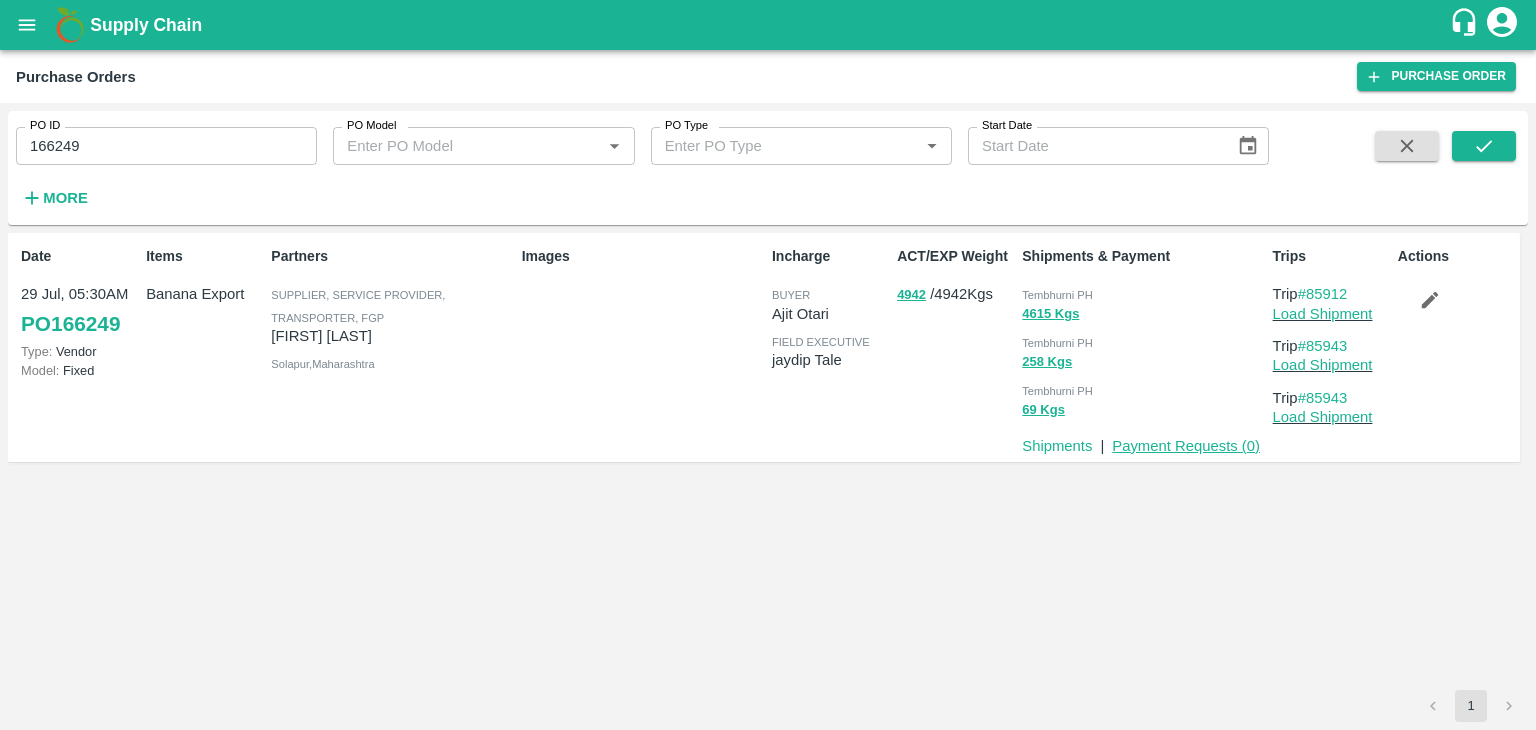 click on "Payment Requests ( 0 )" at bounding box center [1186, 446] 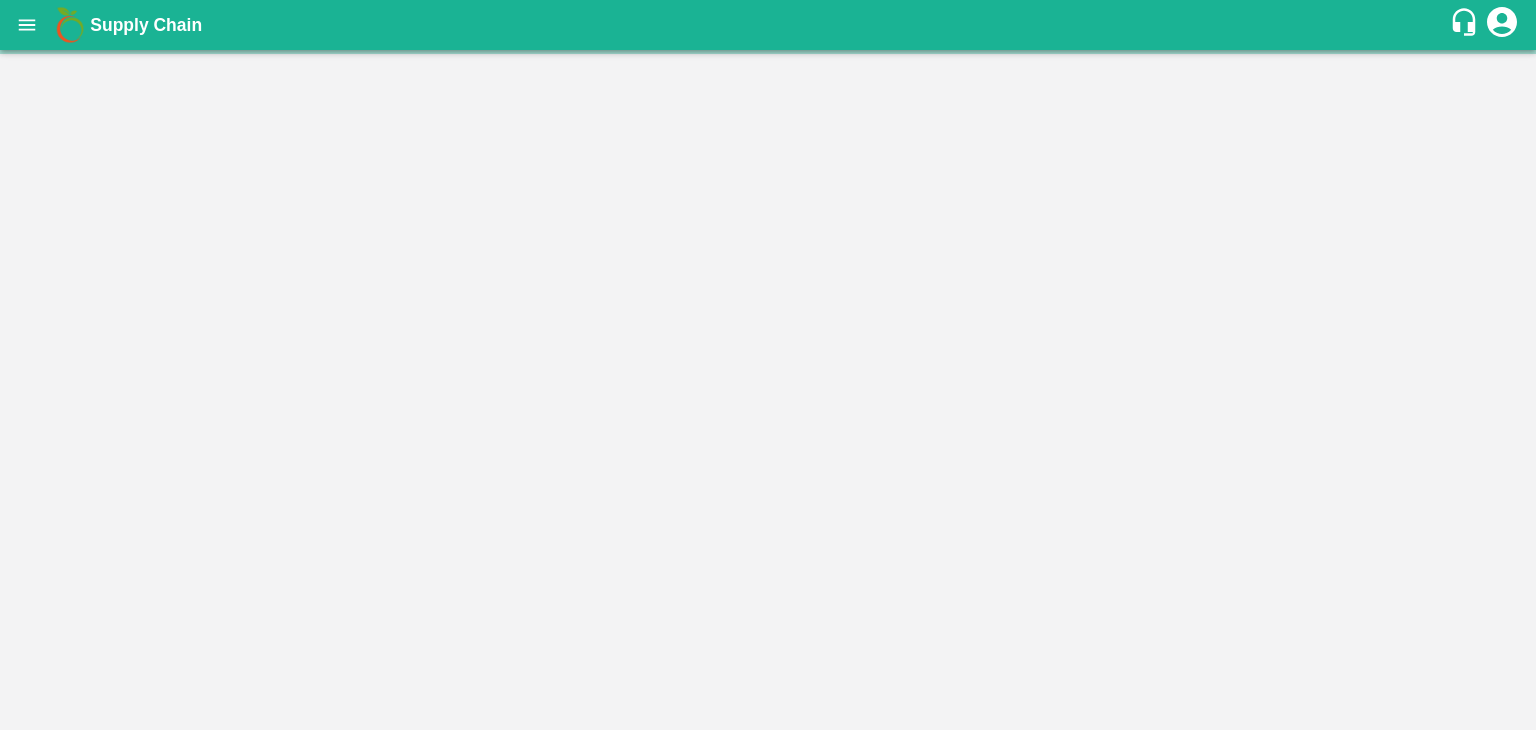scroll, scrollTop: 0, scrollLeft: 0, axis: both 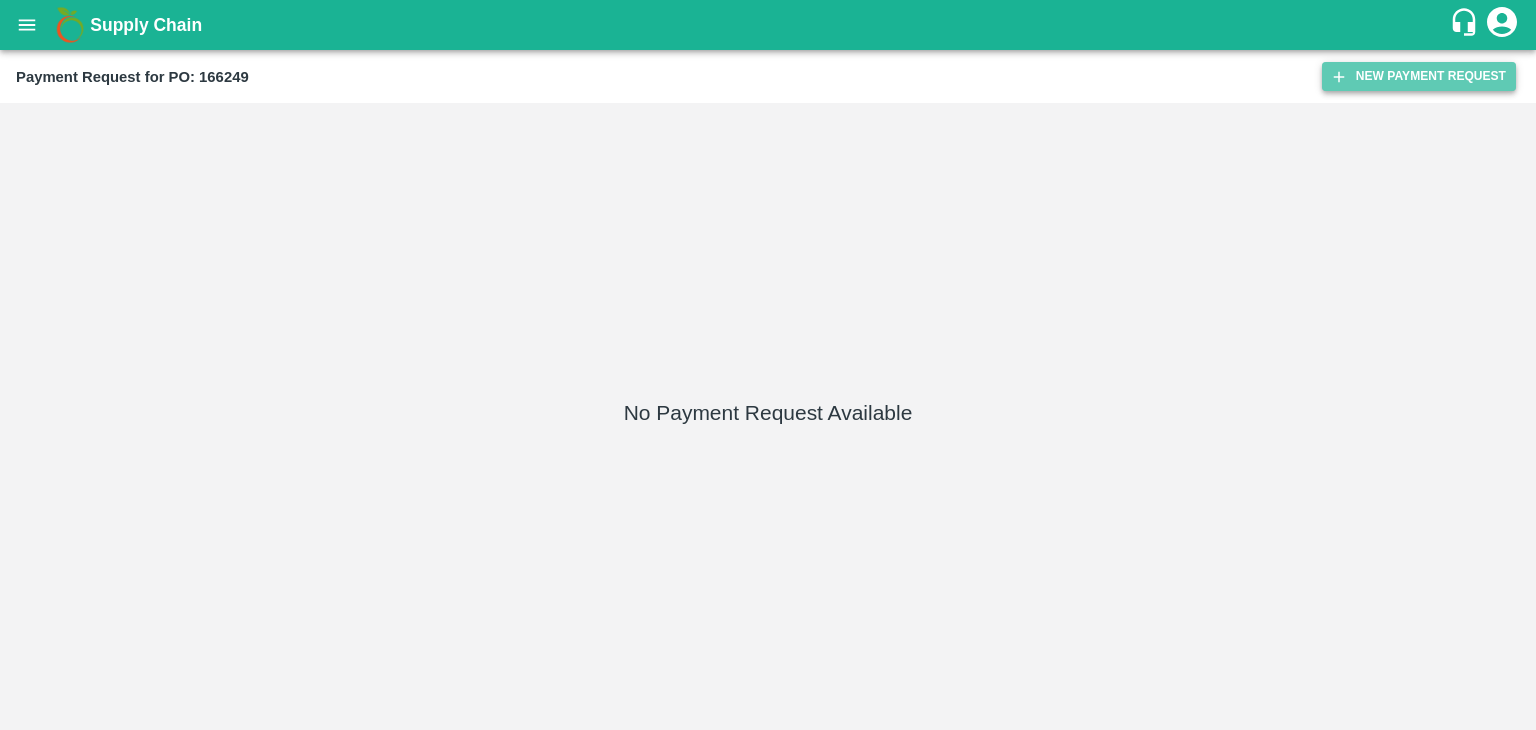 click on "New Payment Request" at bounding box center (1419, 76) 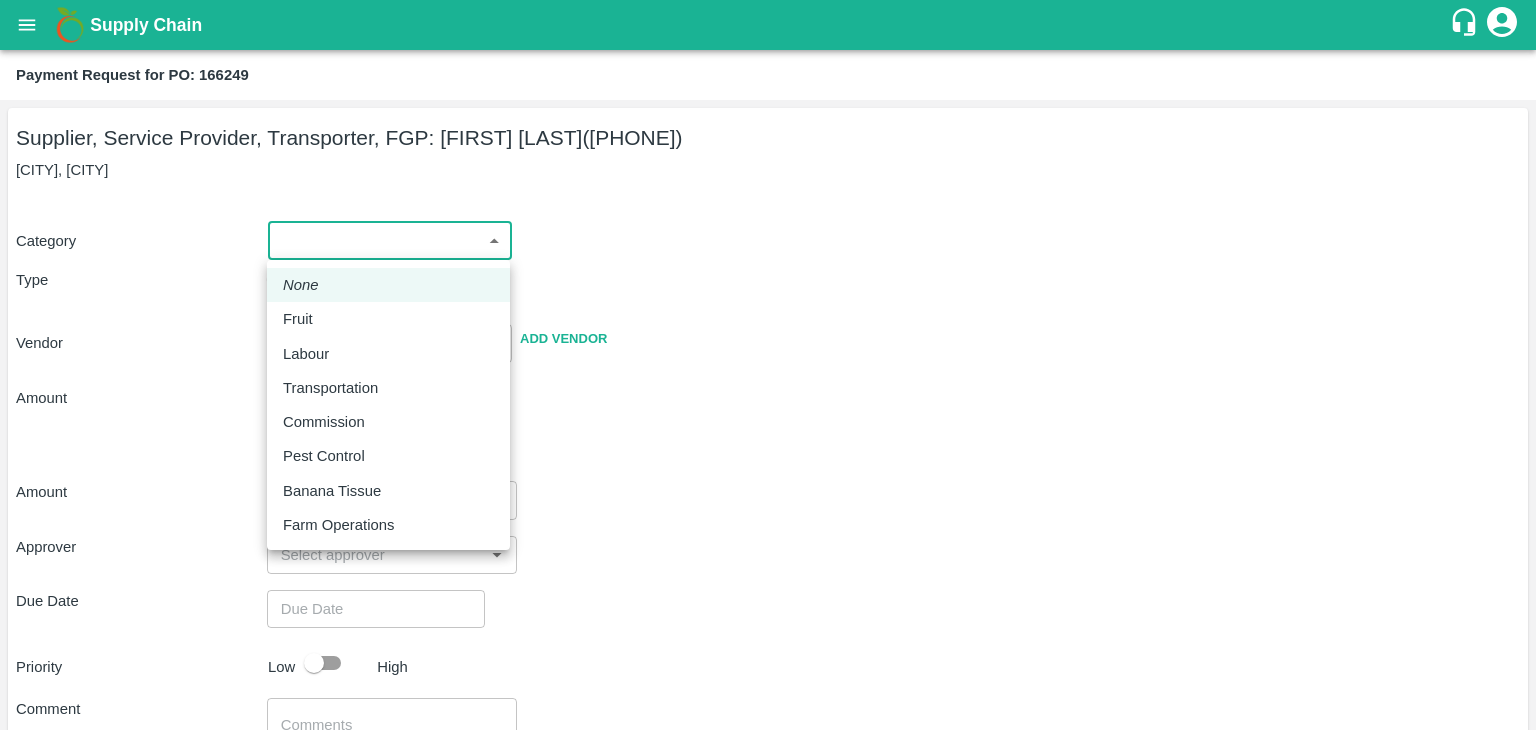 drag, startPoint x: 272, startPoint y: 238, endPoint x: 337, endPoint y: 324, distance: 107.80074 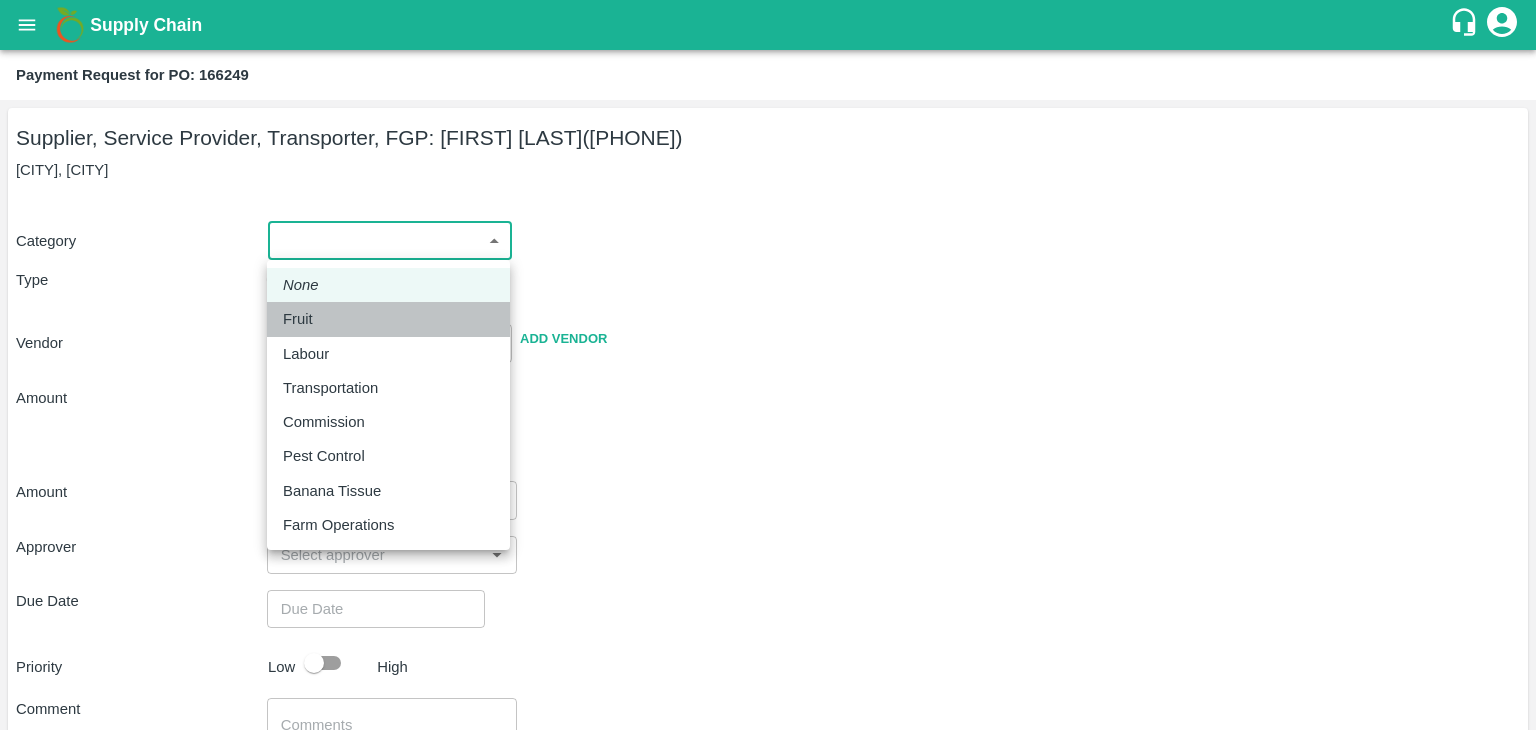 click on "Fruit" at bounding box center [388, 319] 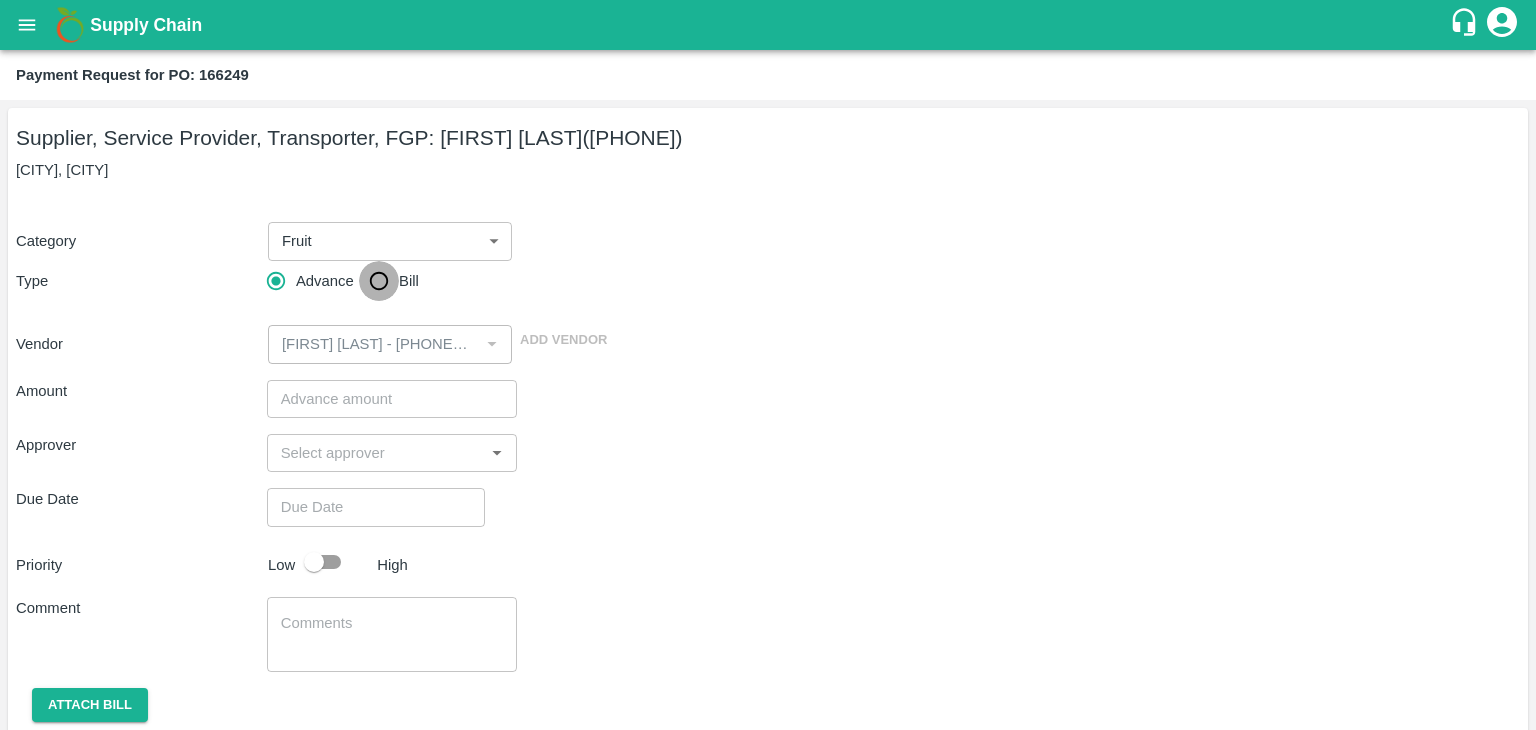 click on "Bill" at bounding box center [379, 281] 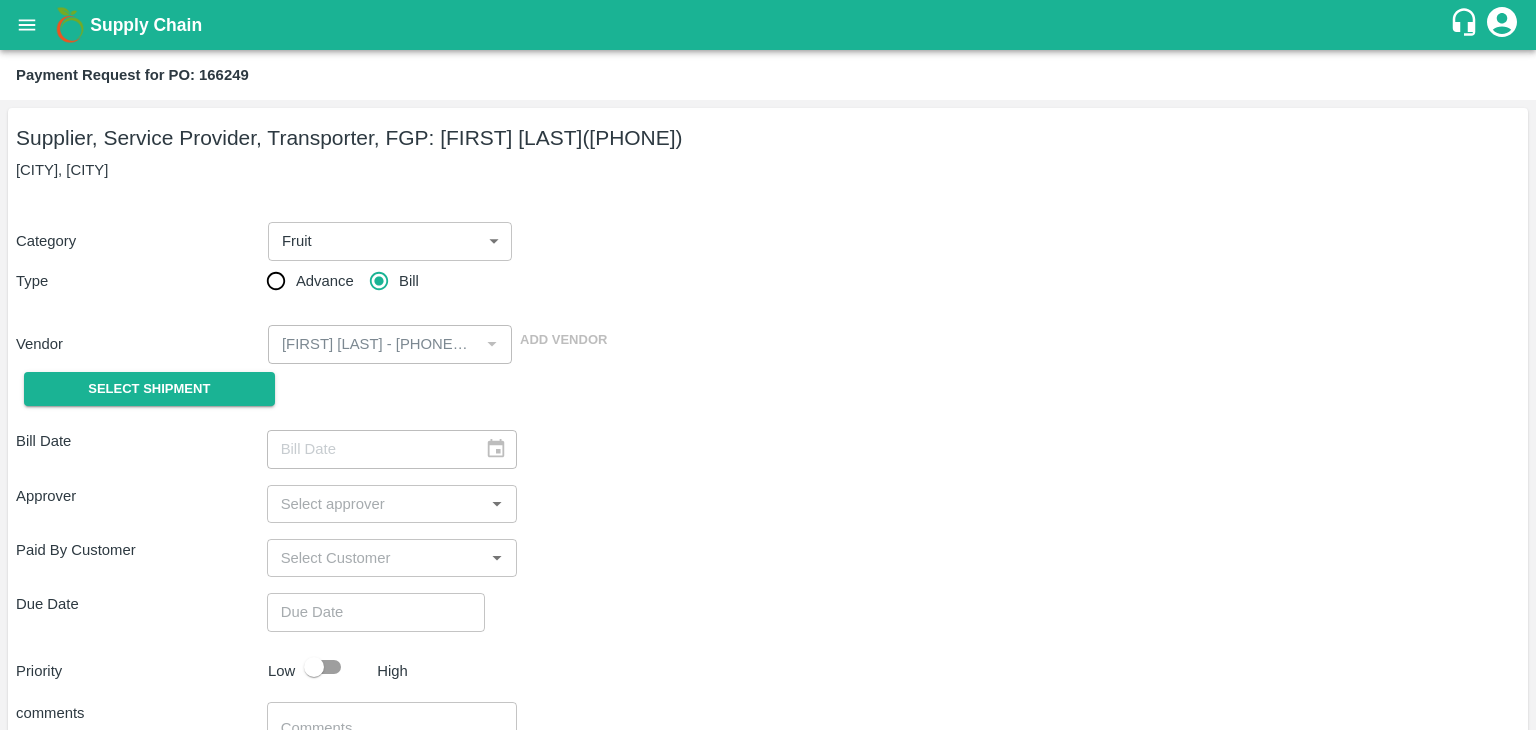 click on "Select Shipment" at bounding box center [141, 389] 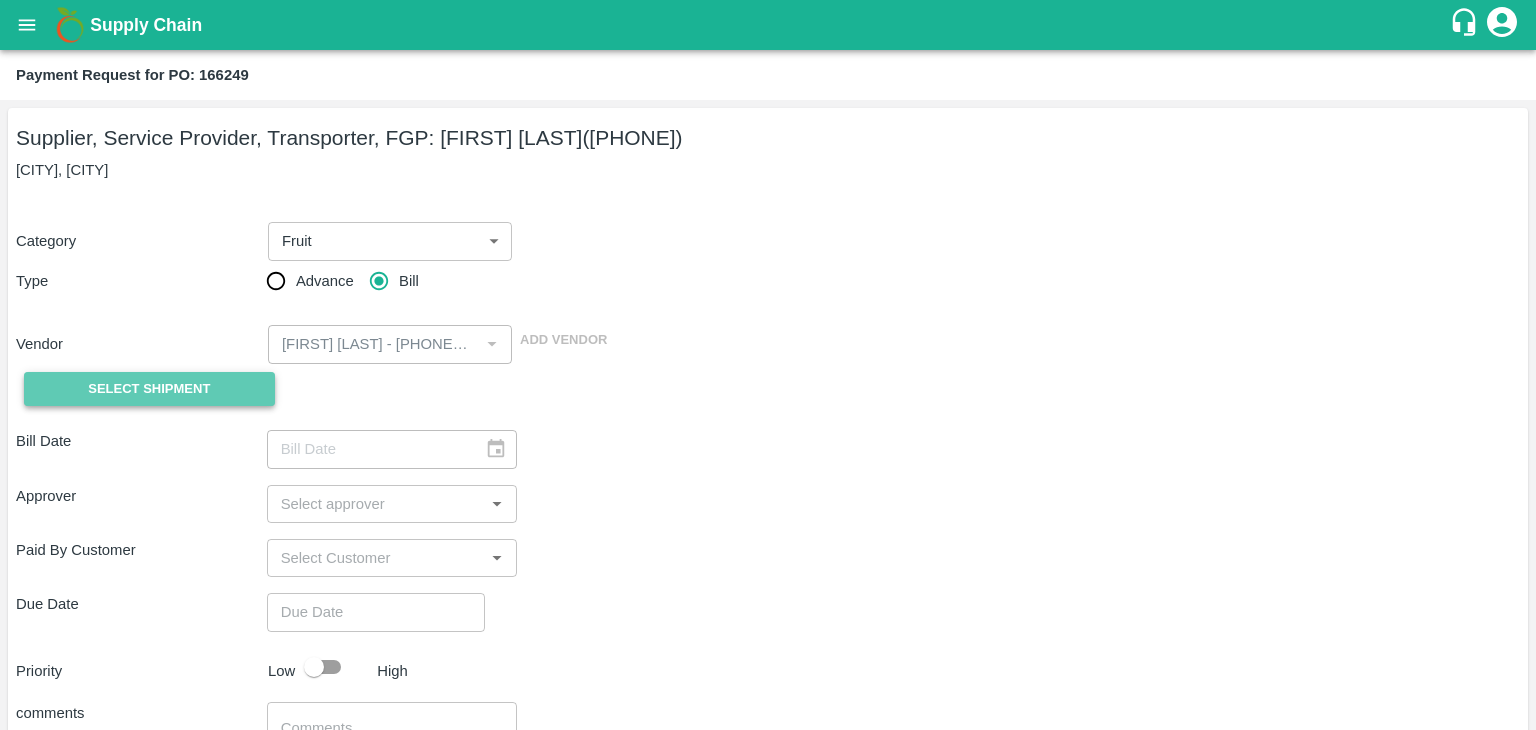 click on "Select Shipment" at bounding box center [149, 389] 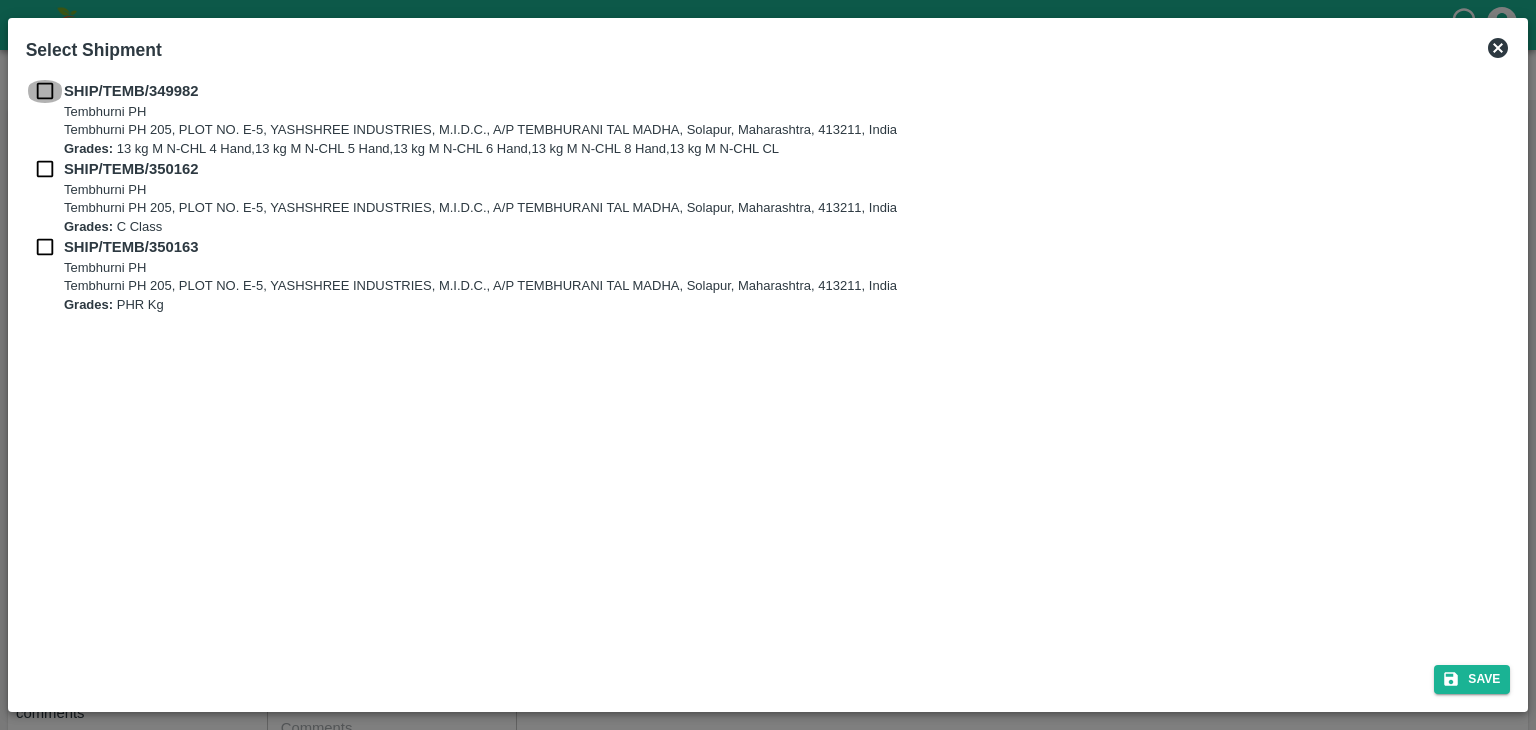 click at bounding box center [45, 91] 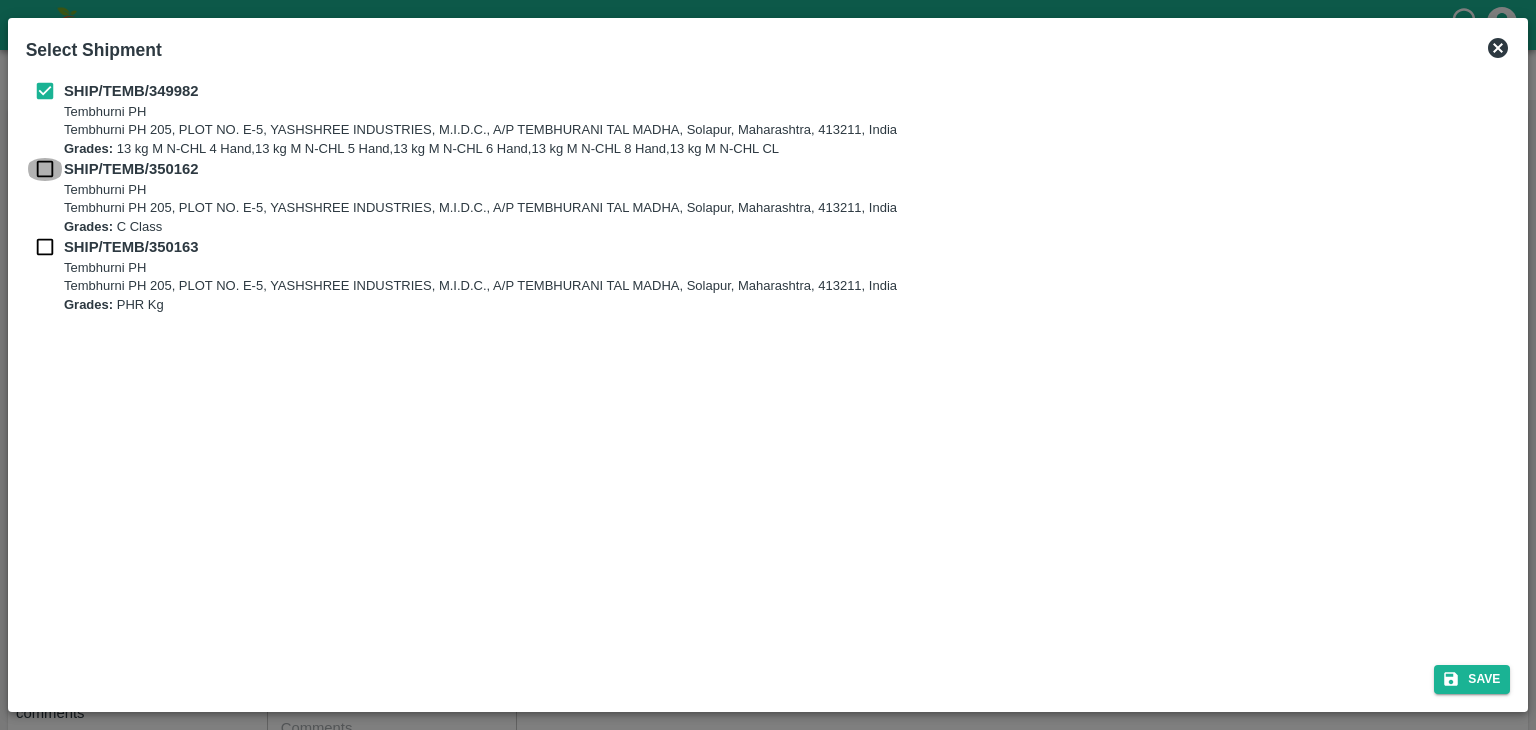 click at bounding box center (45, 169) 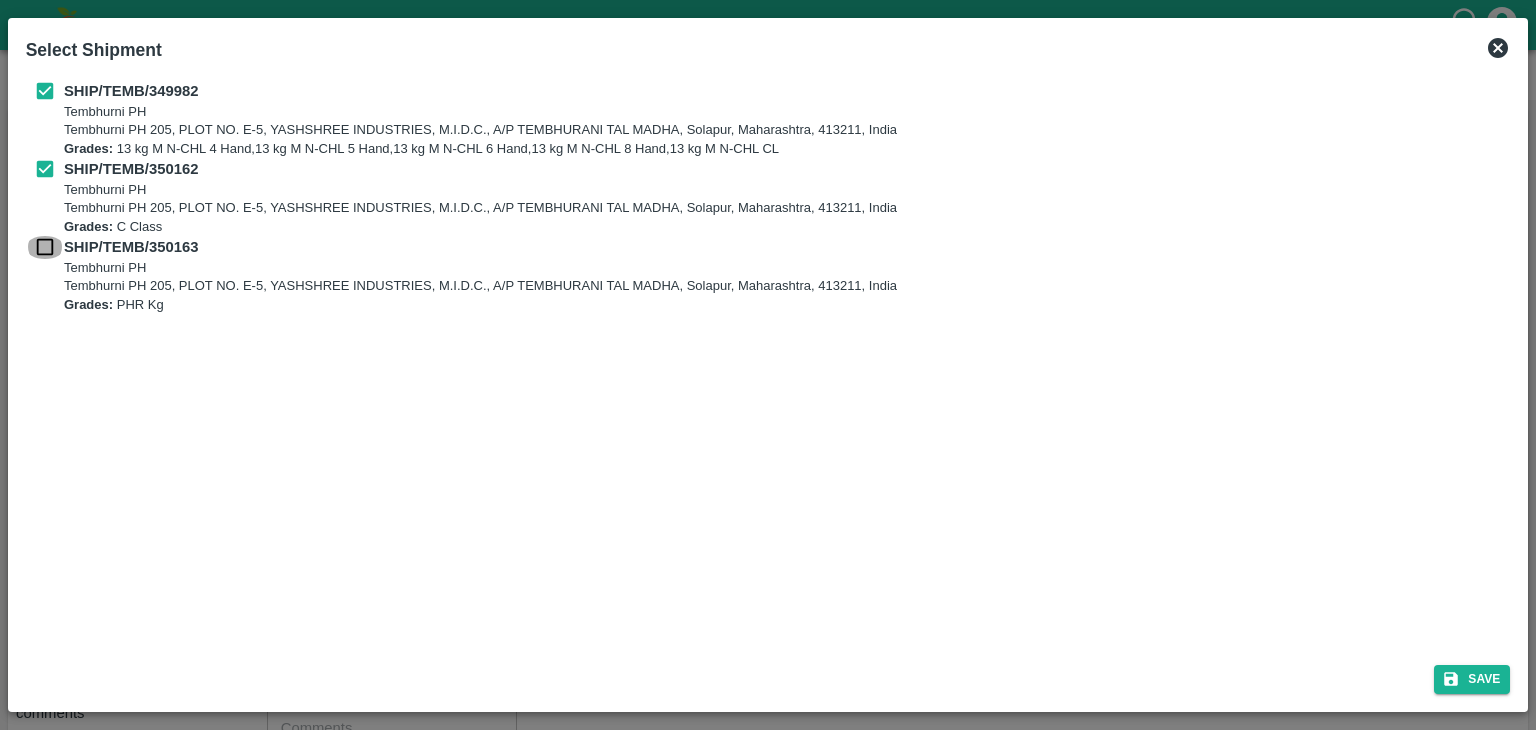 click at bounding box center [45, 247] 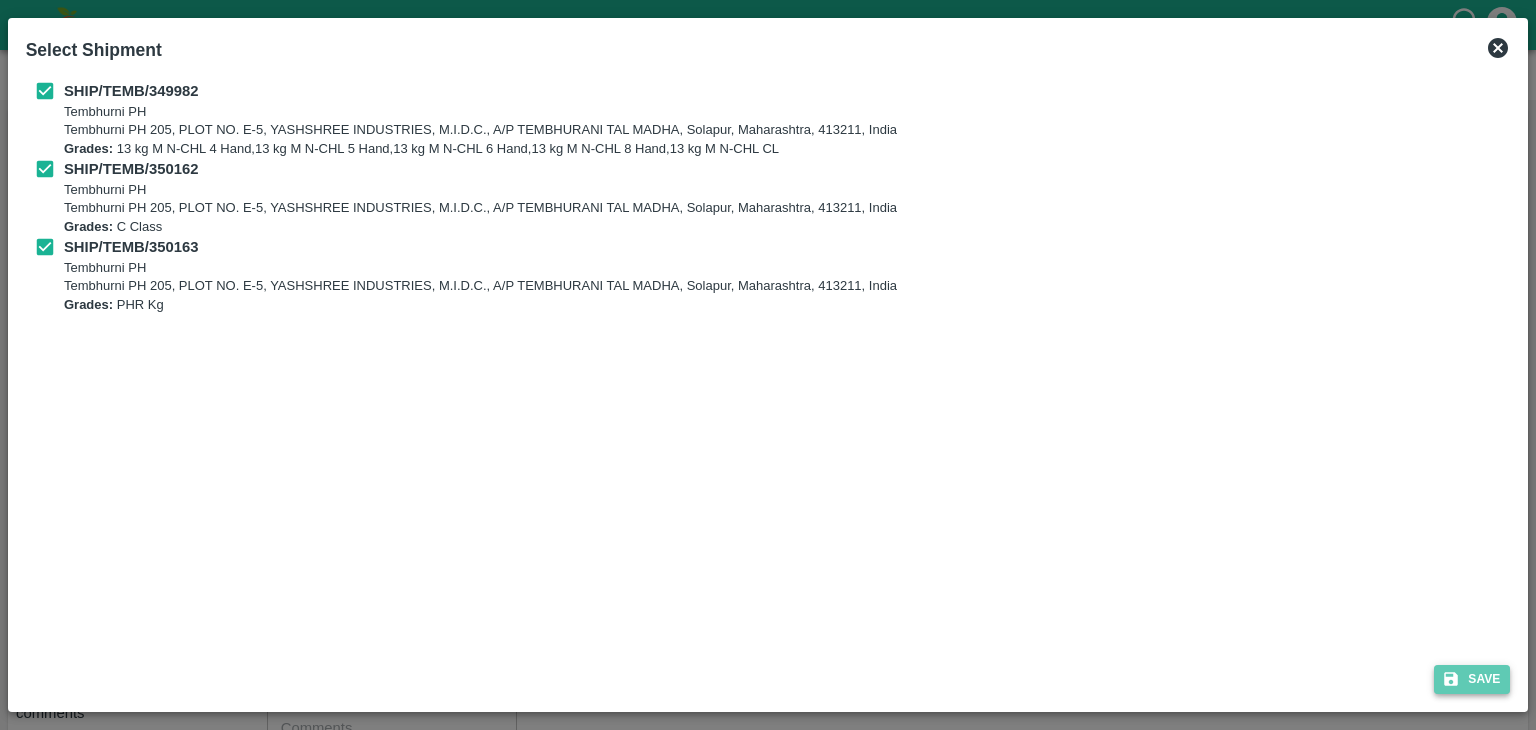 click 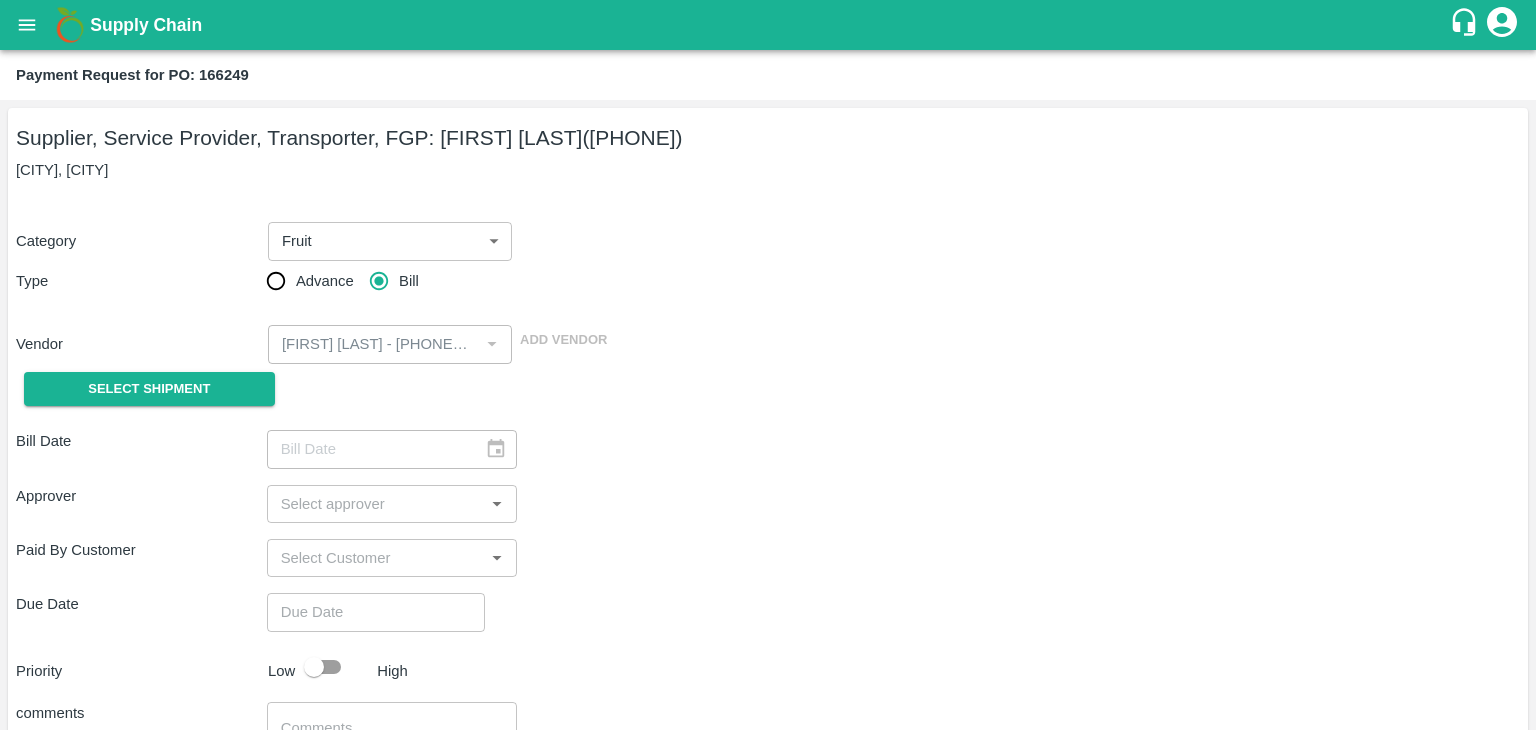 type on "30/07/2025" 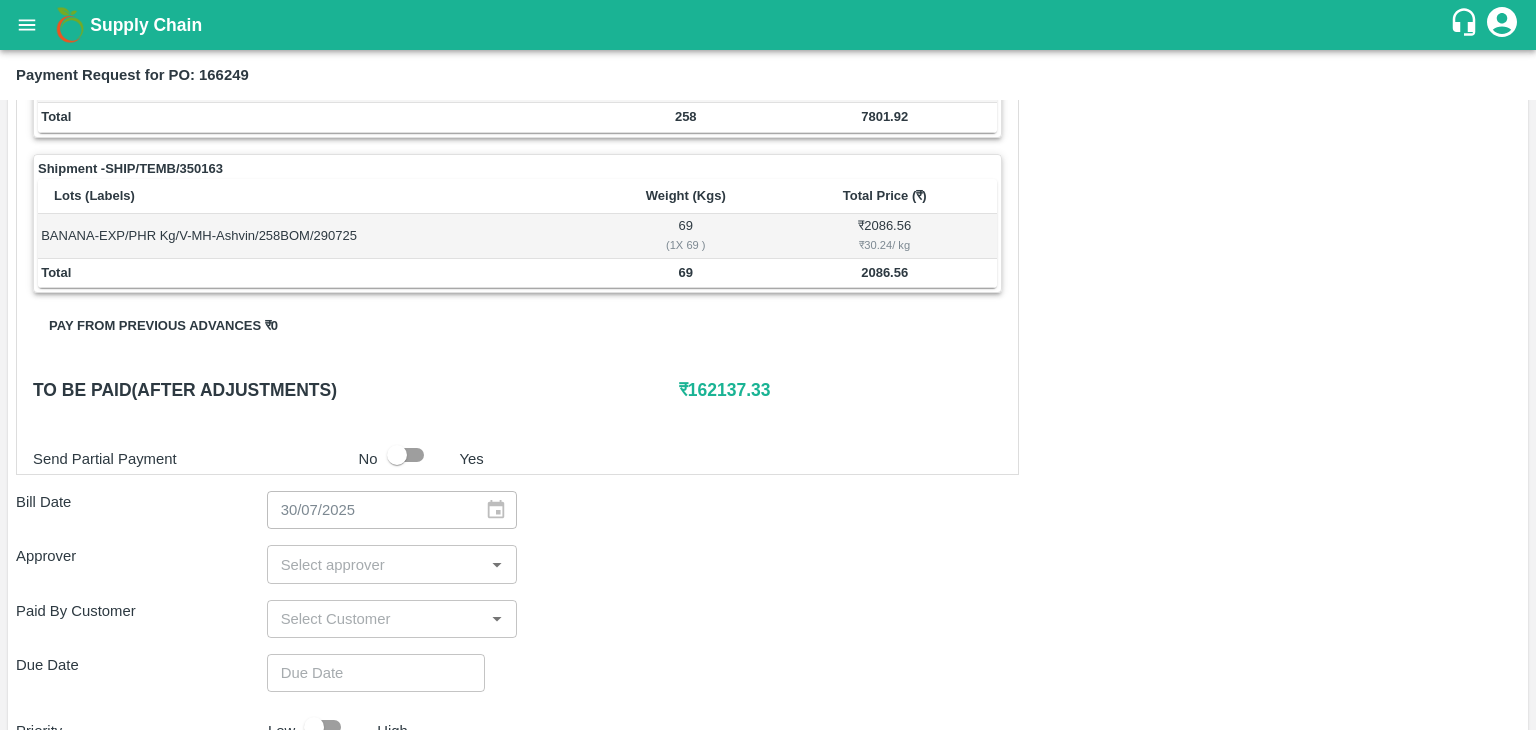 scroll, scrollTop: 980, scrollLeft: 0, axis: vertical 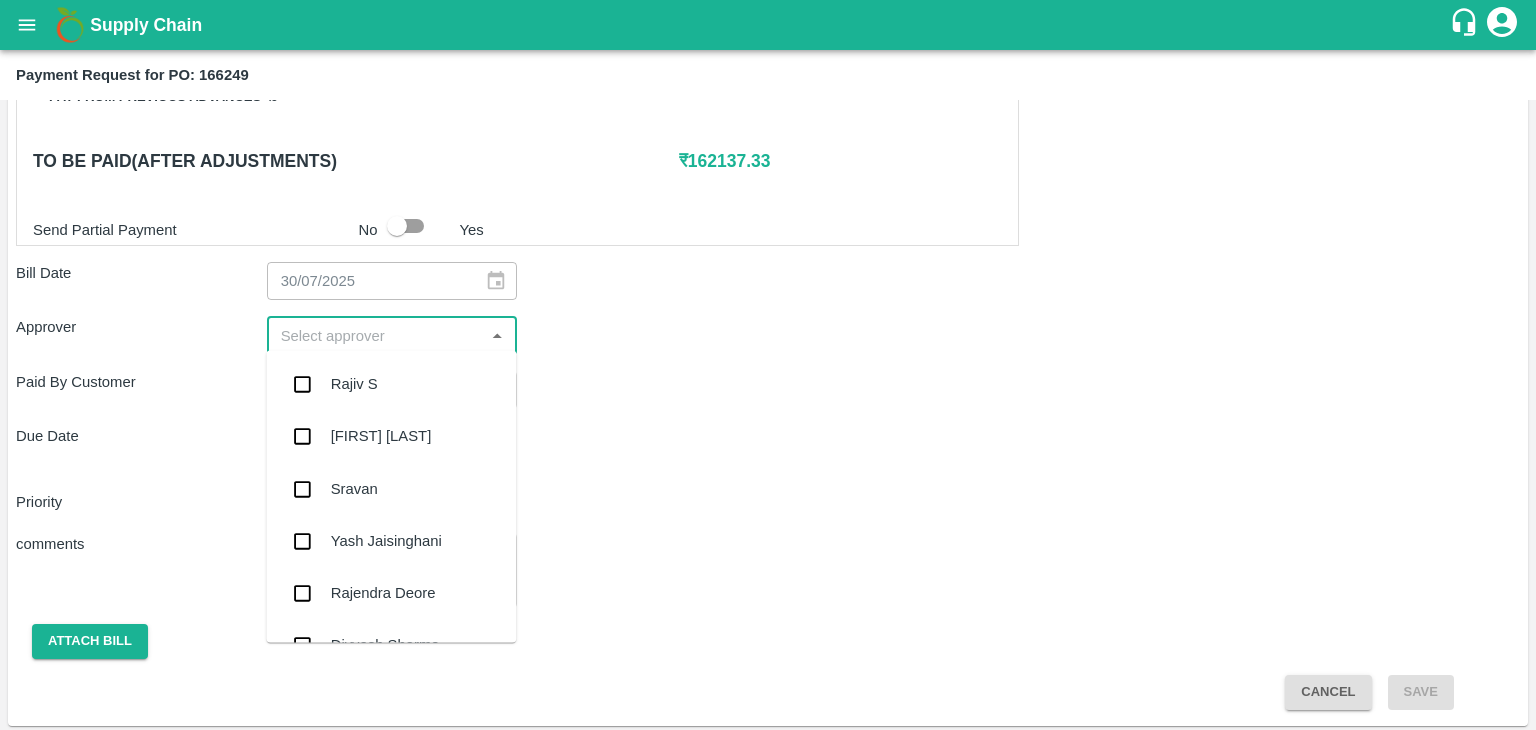 click at bounding box center [376, 335] 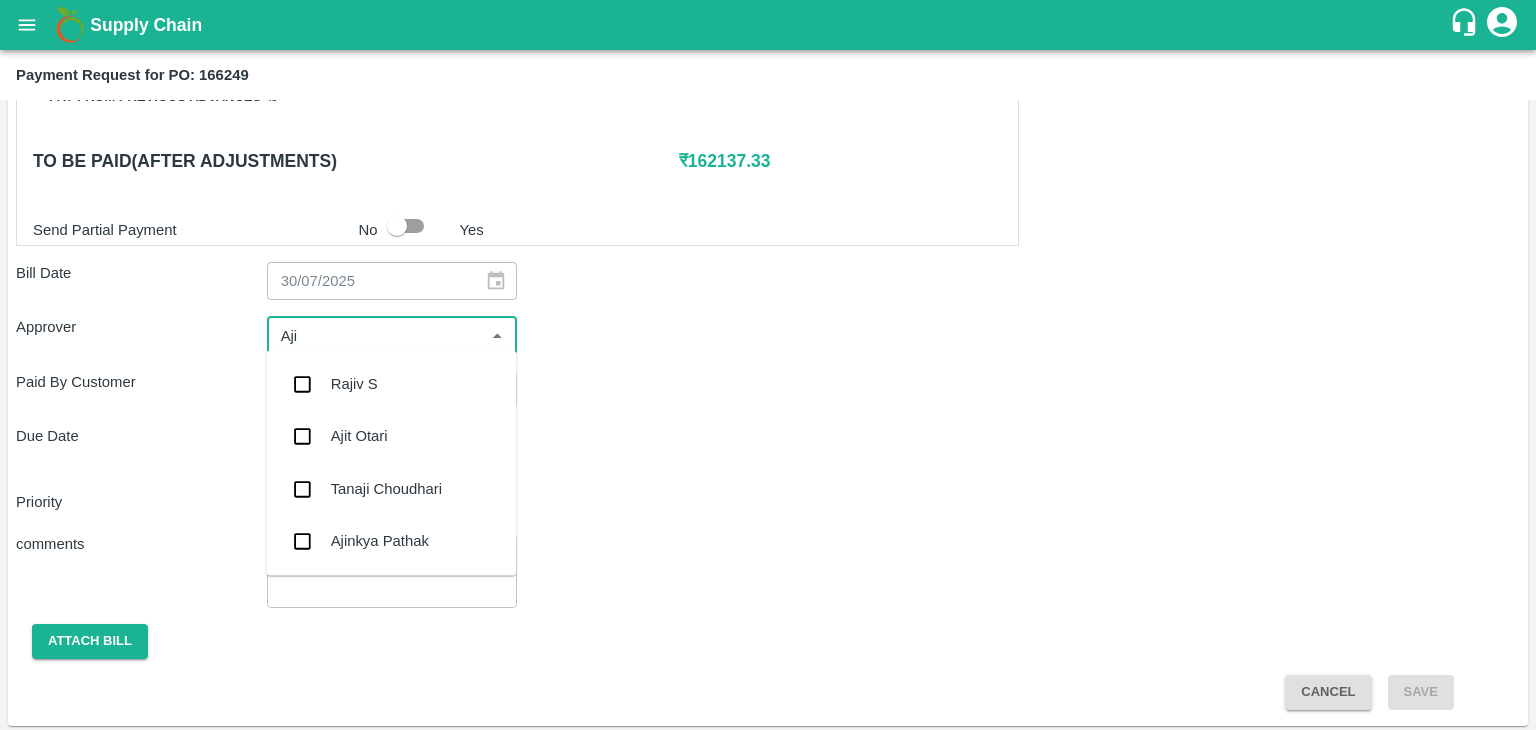 type on "[FIRST]" 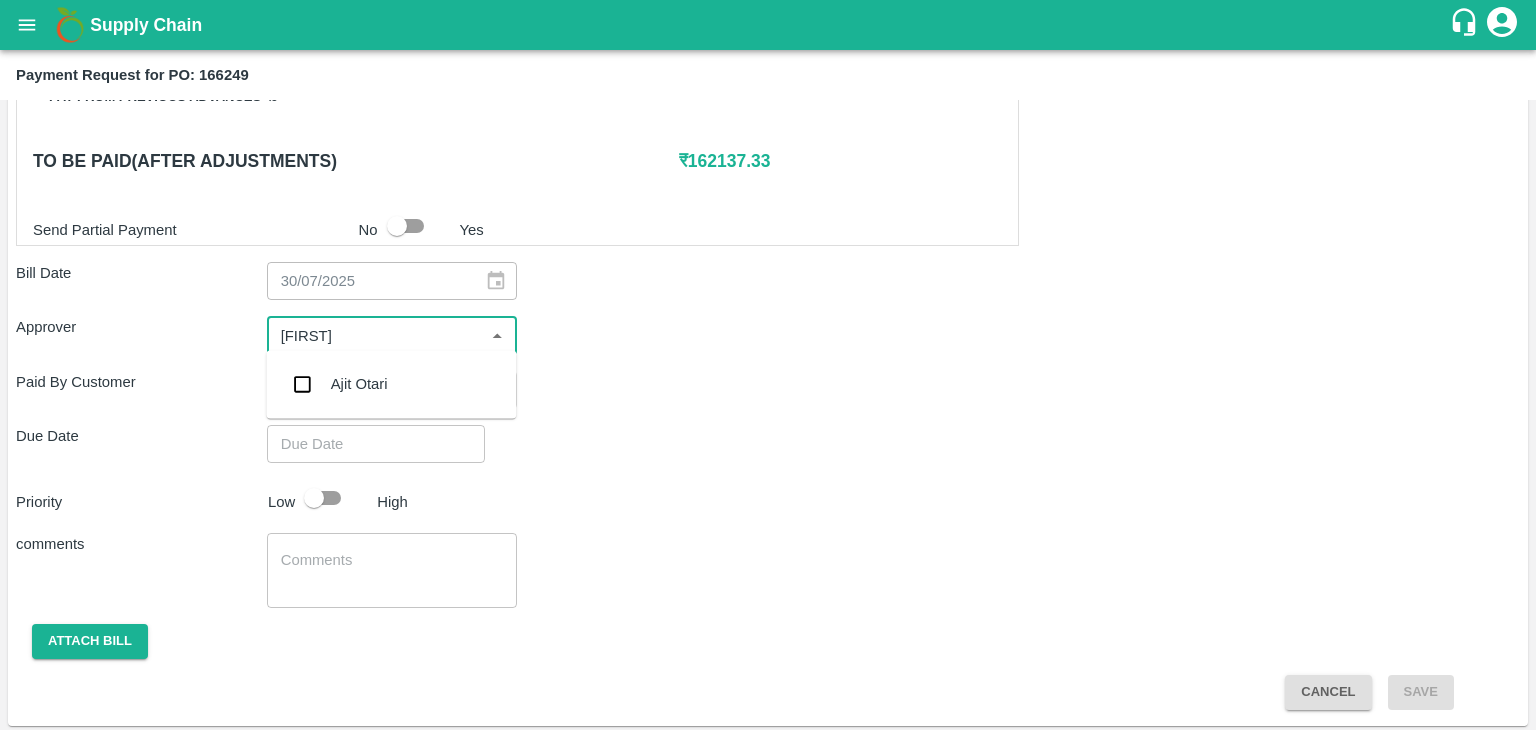 click on "Ajit Otari" at bounding box center (391, 384) 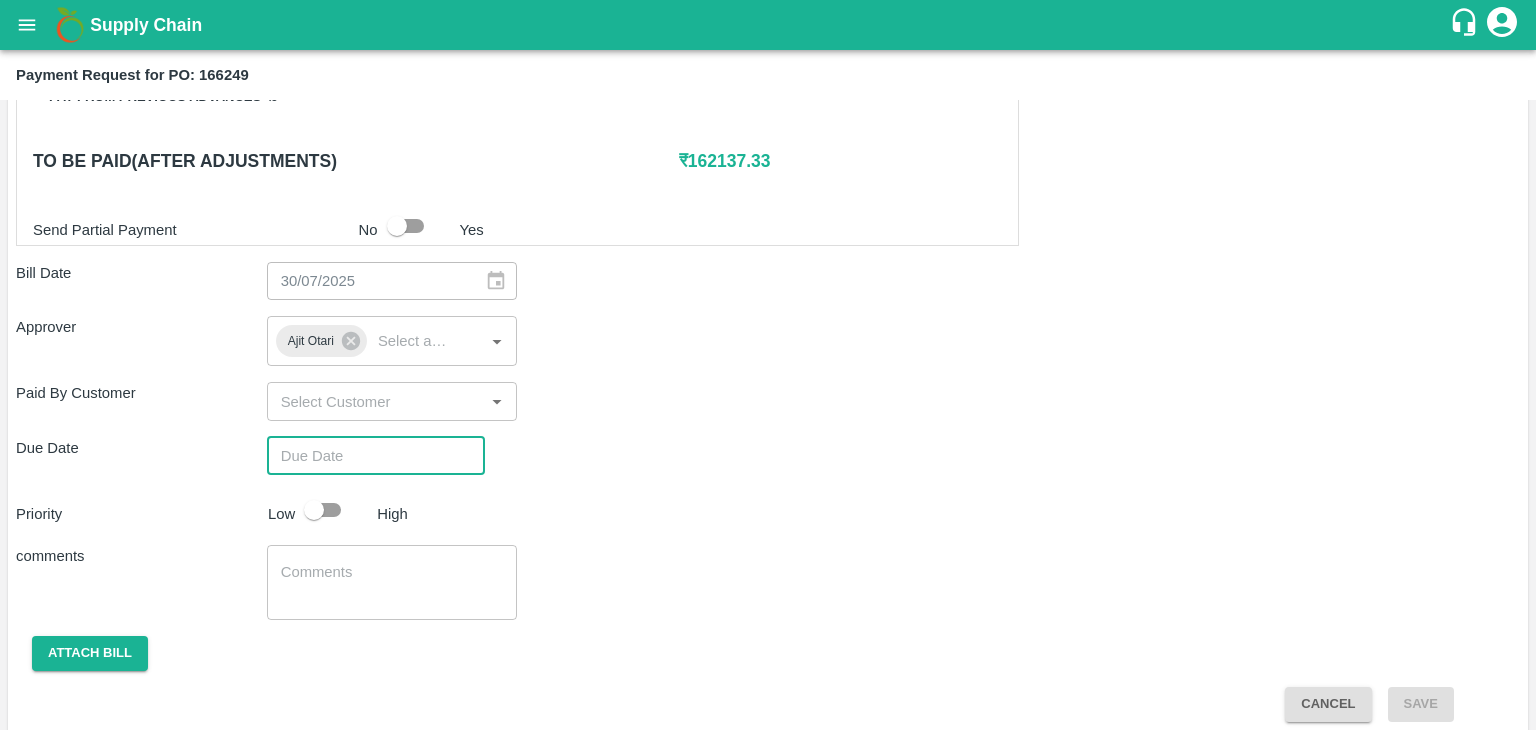 type on "DD/MM/YYYY hh:mm aa" 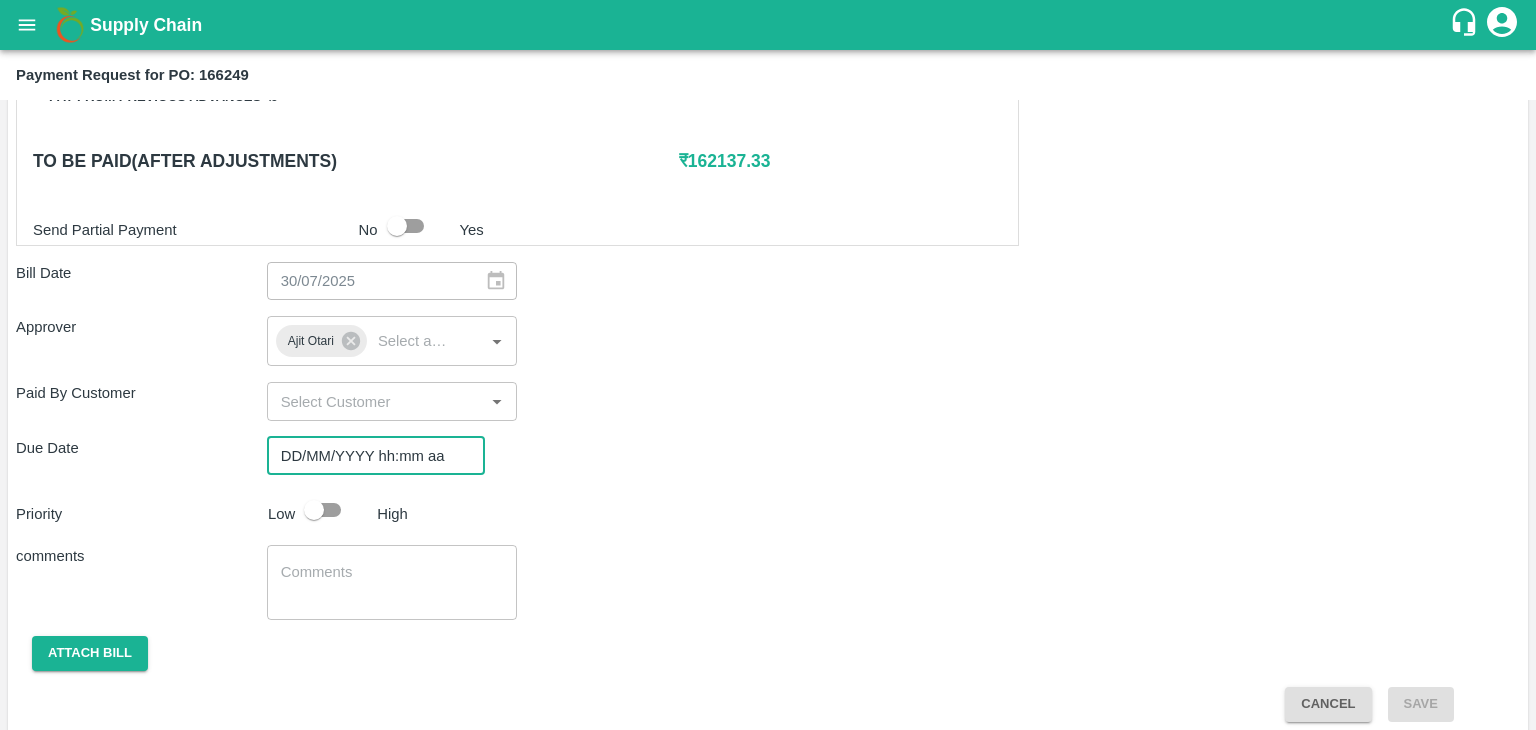 click on "DD/MM/YYYY hh:mm aa" at bounding box center [369, 456] 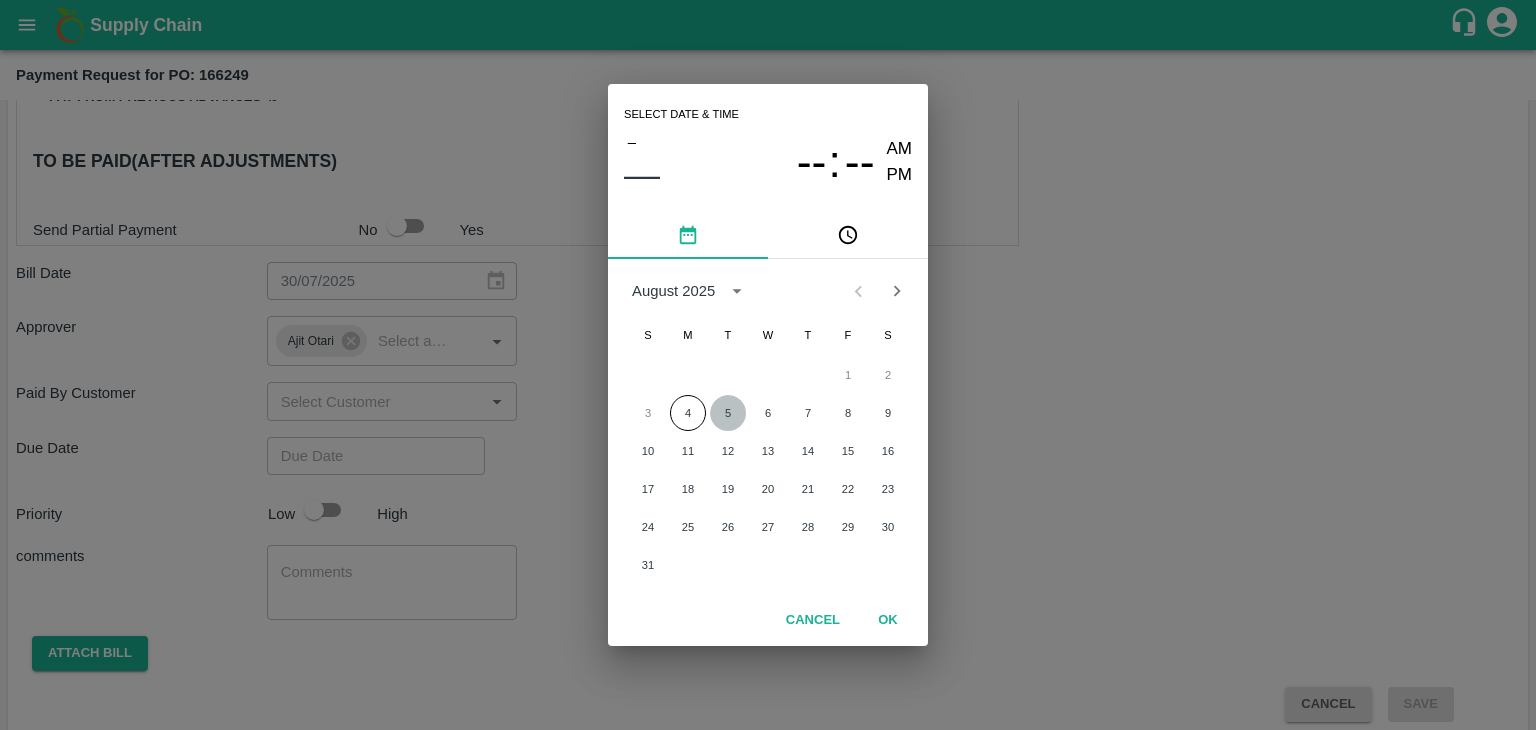 click on "5" at bounding box center (728, 413) 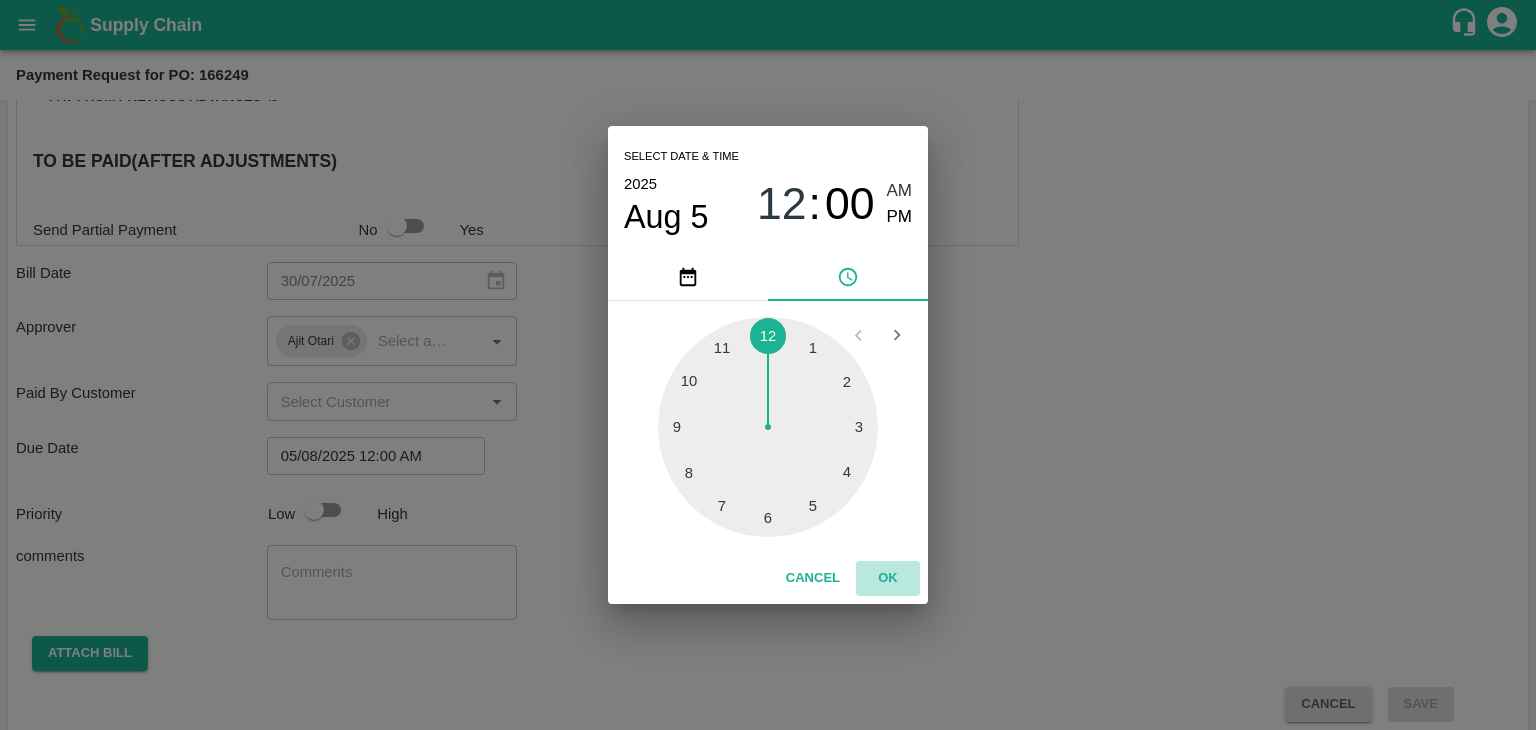 click on "OK" at bounding box center [888, 578] 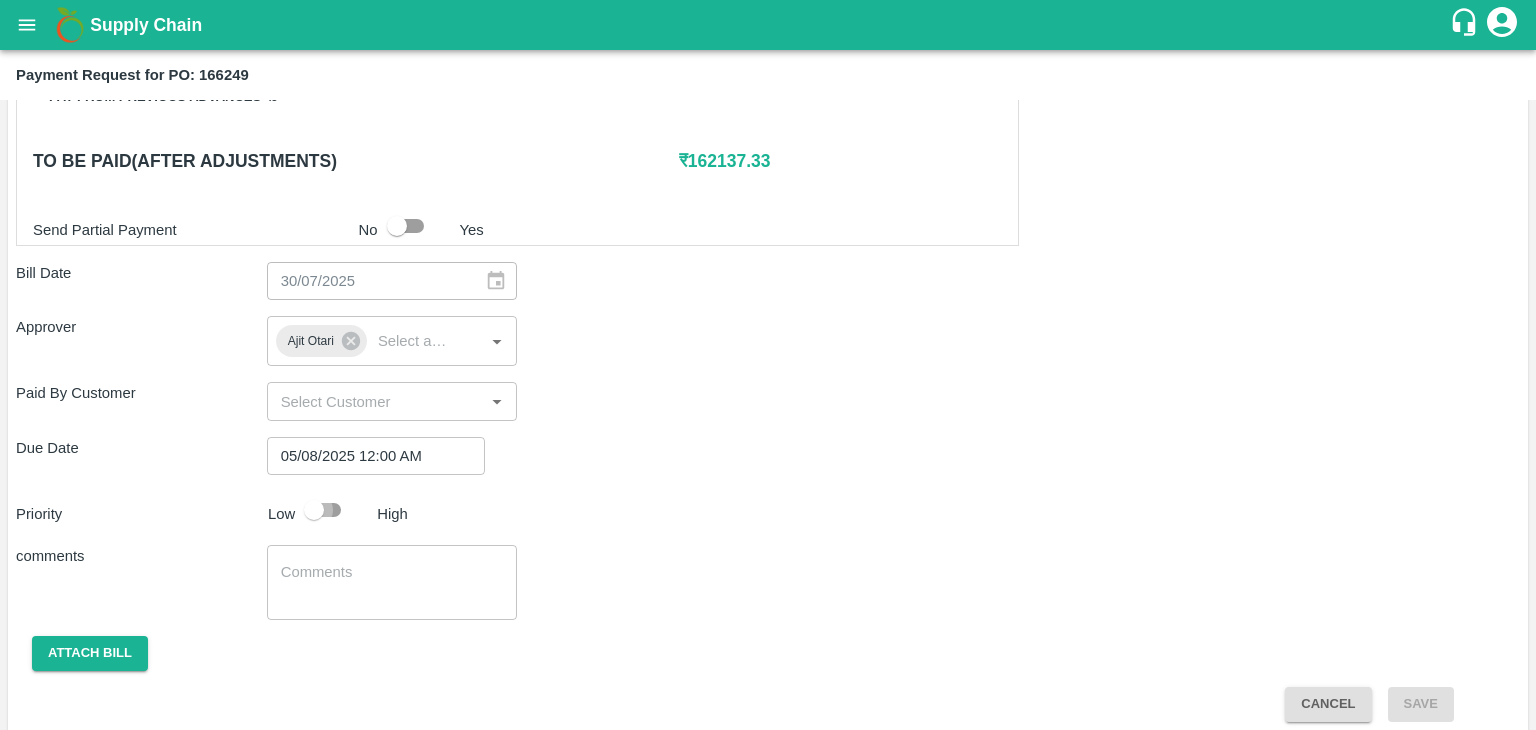 click at bounding box center [314, 510] 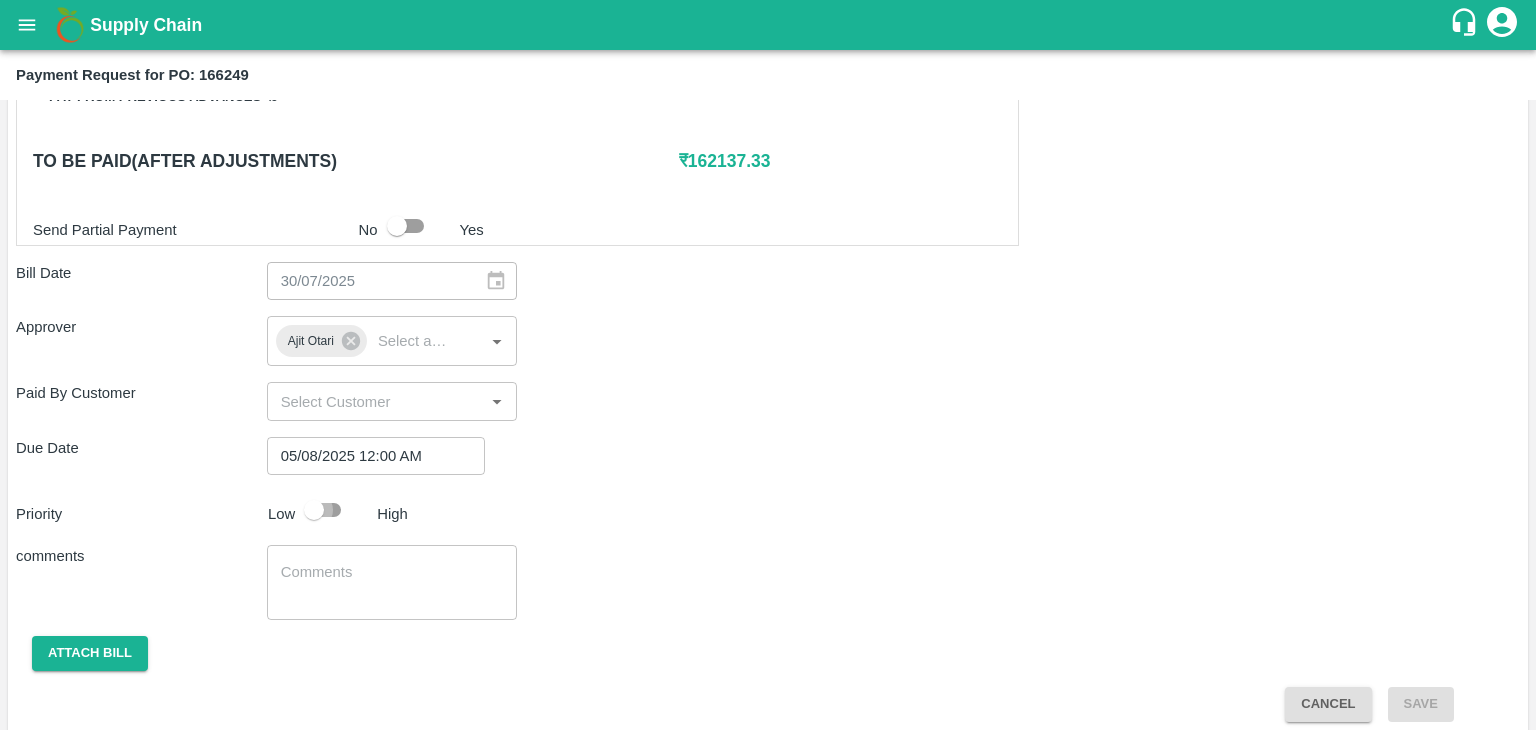 checkbox on "true" 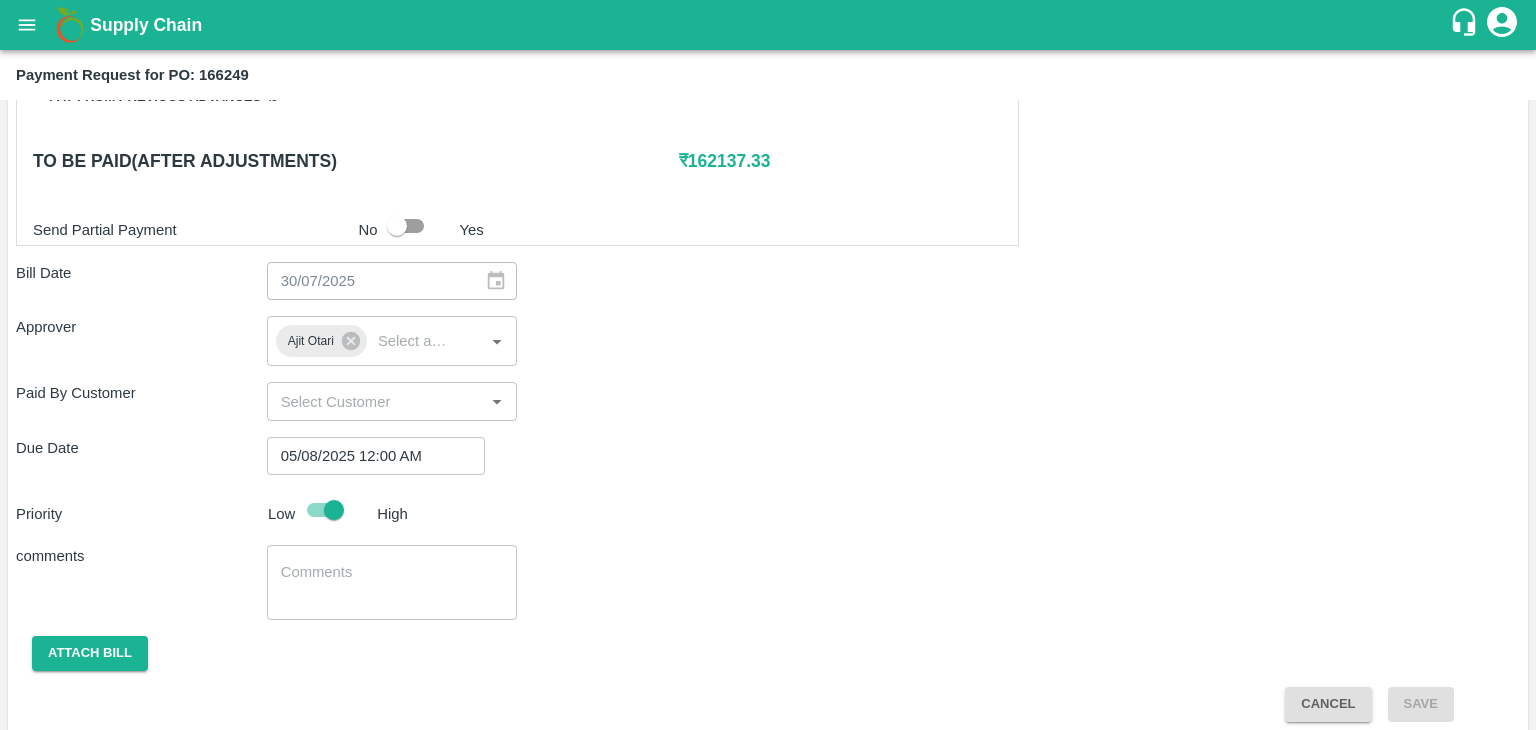 click on "x ​" at bounding box center (392, 582) 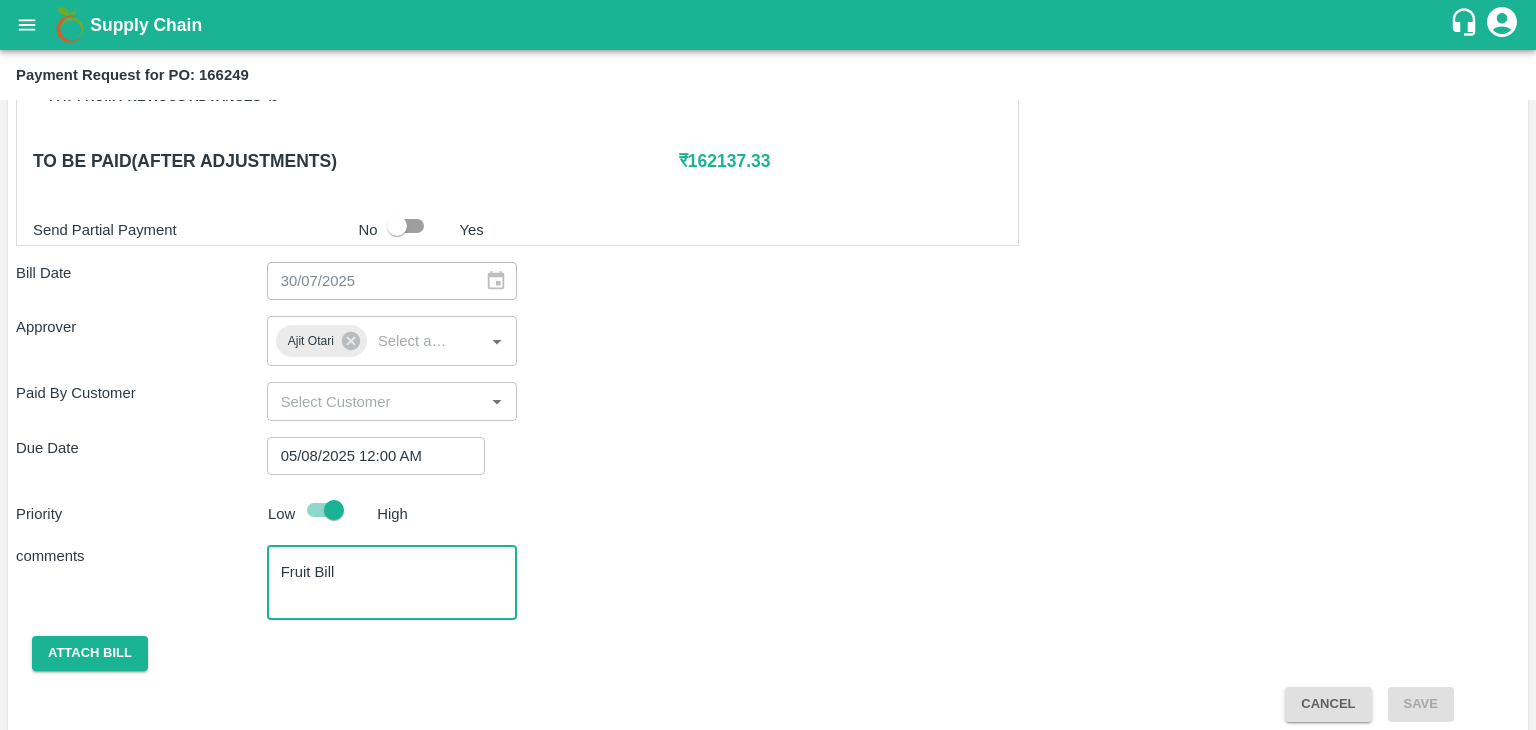 scroll, scrollTop: 992, scrollLeft: 0, axis: vertical 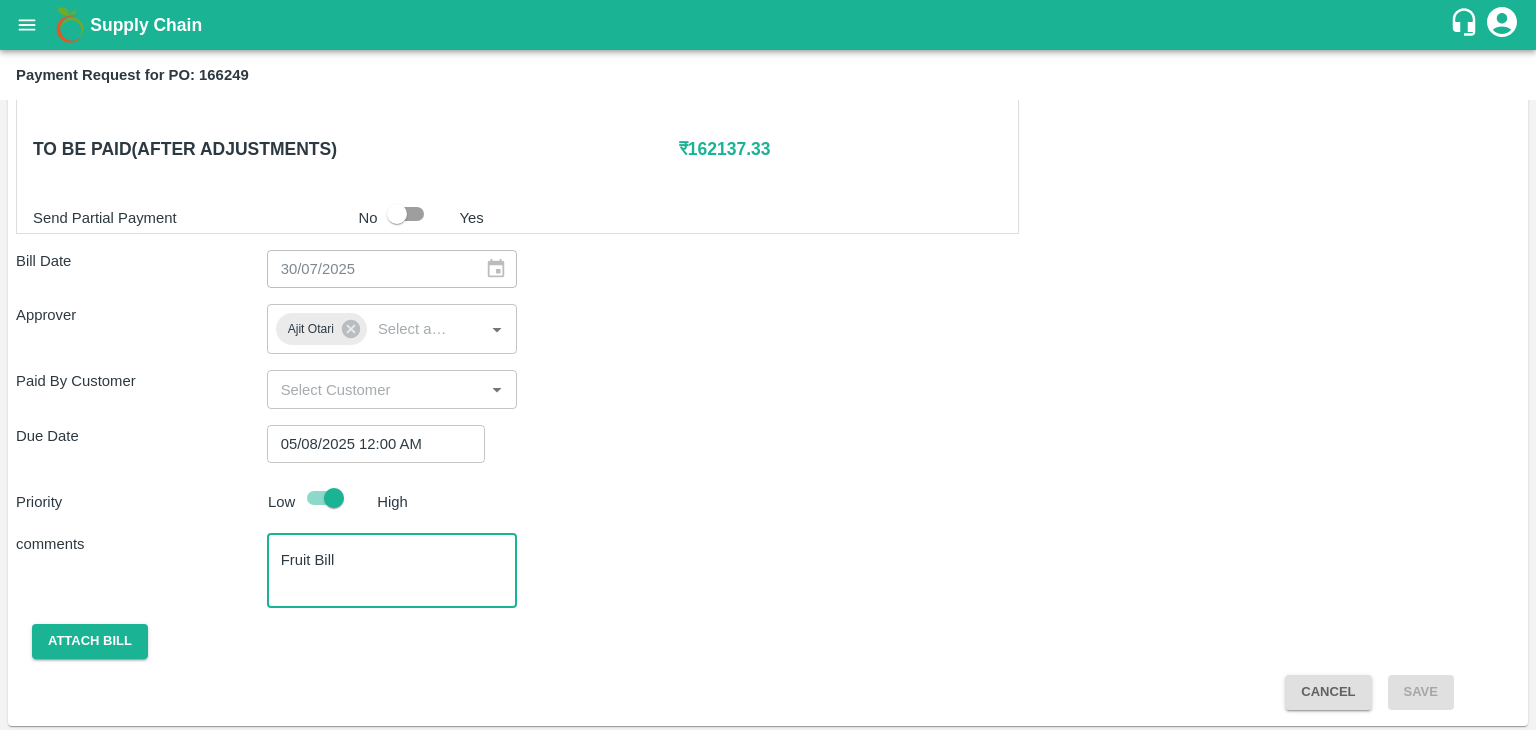 type on "Fruit Bill" 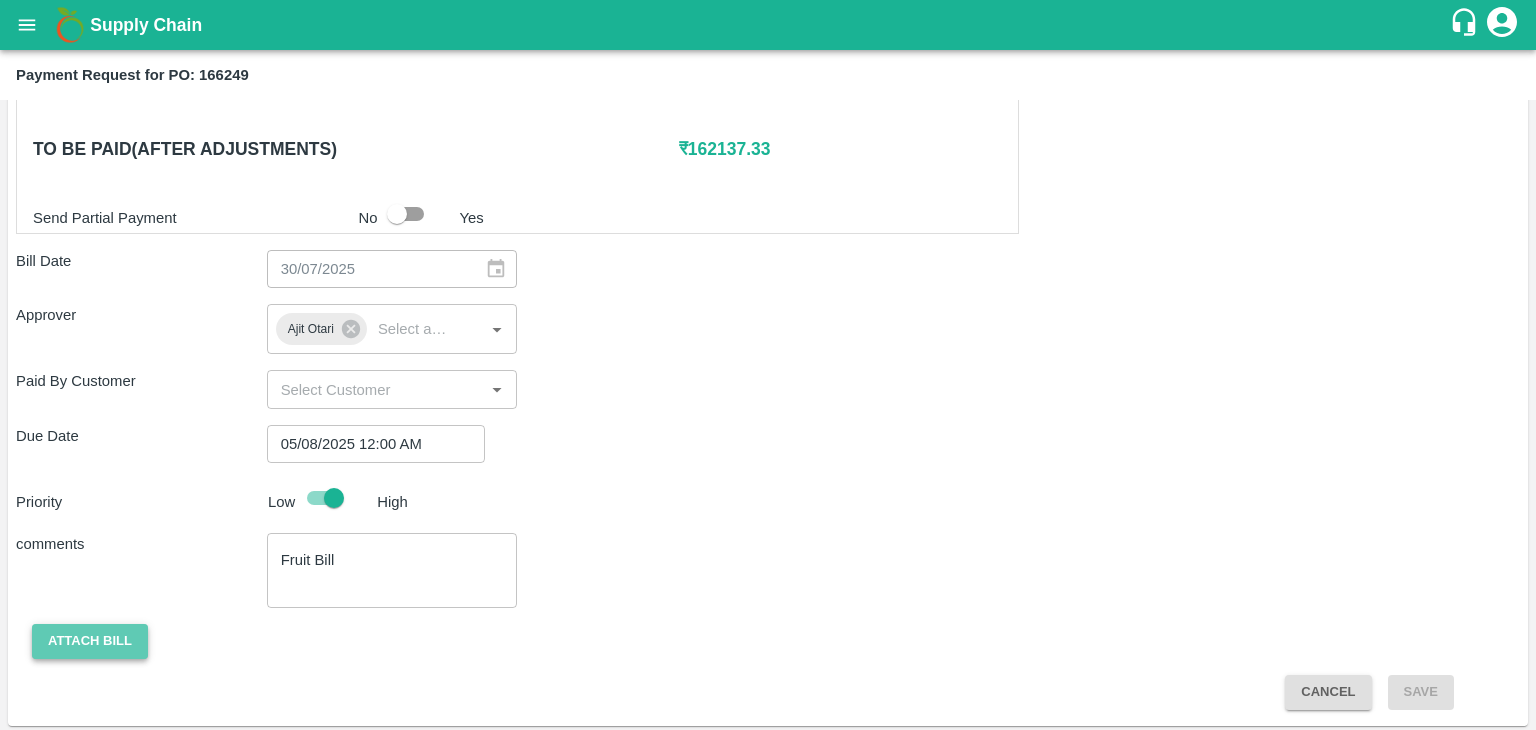 click on "Attach bill" at bounding box center [90, 641] 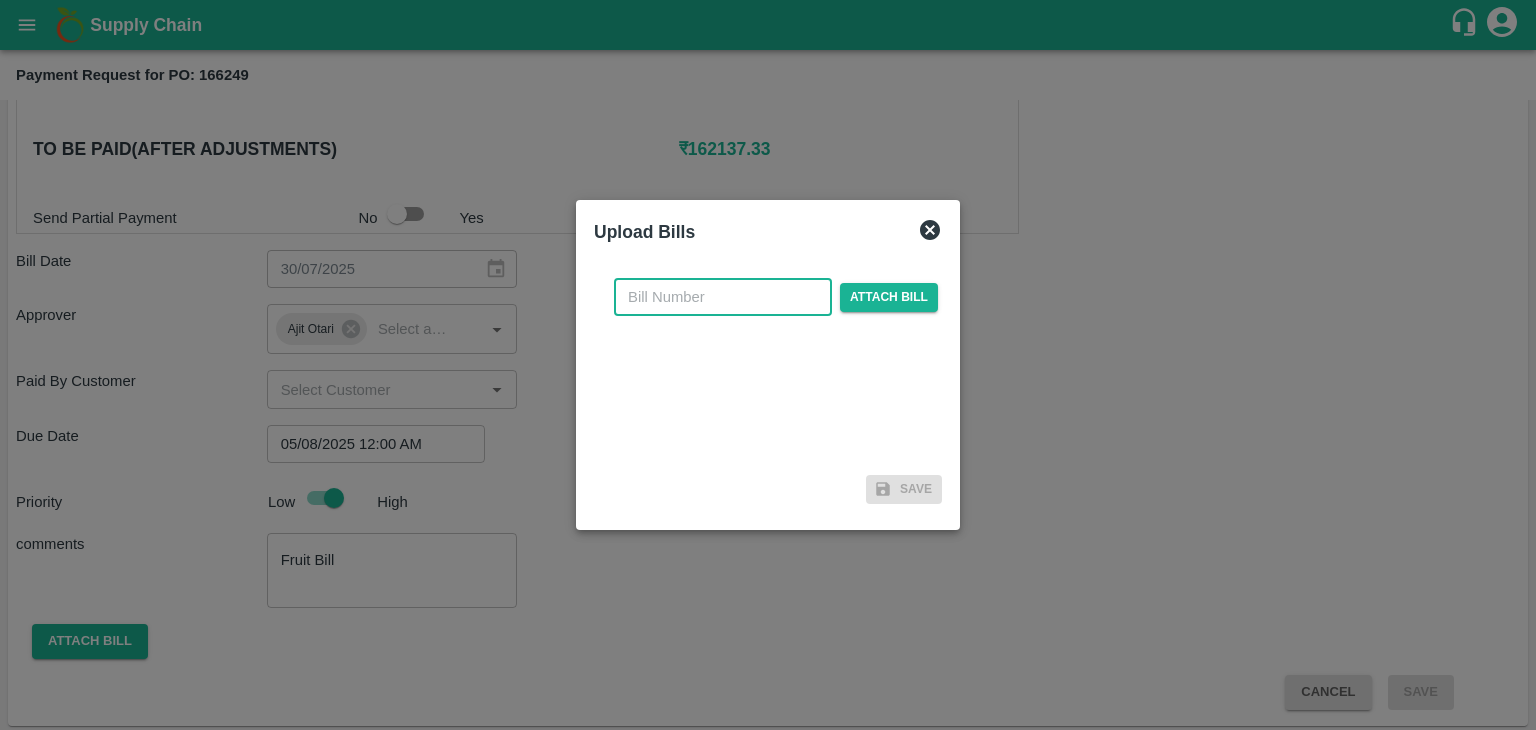 click at bounding box center (723, 297) 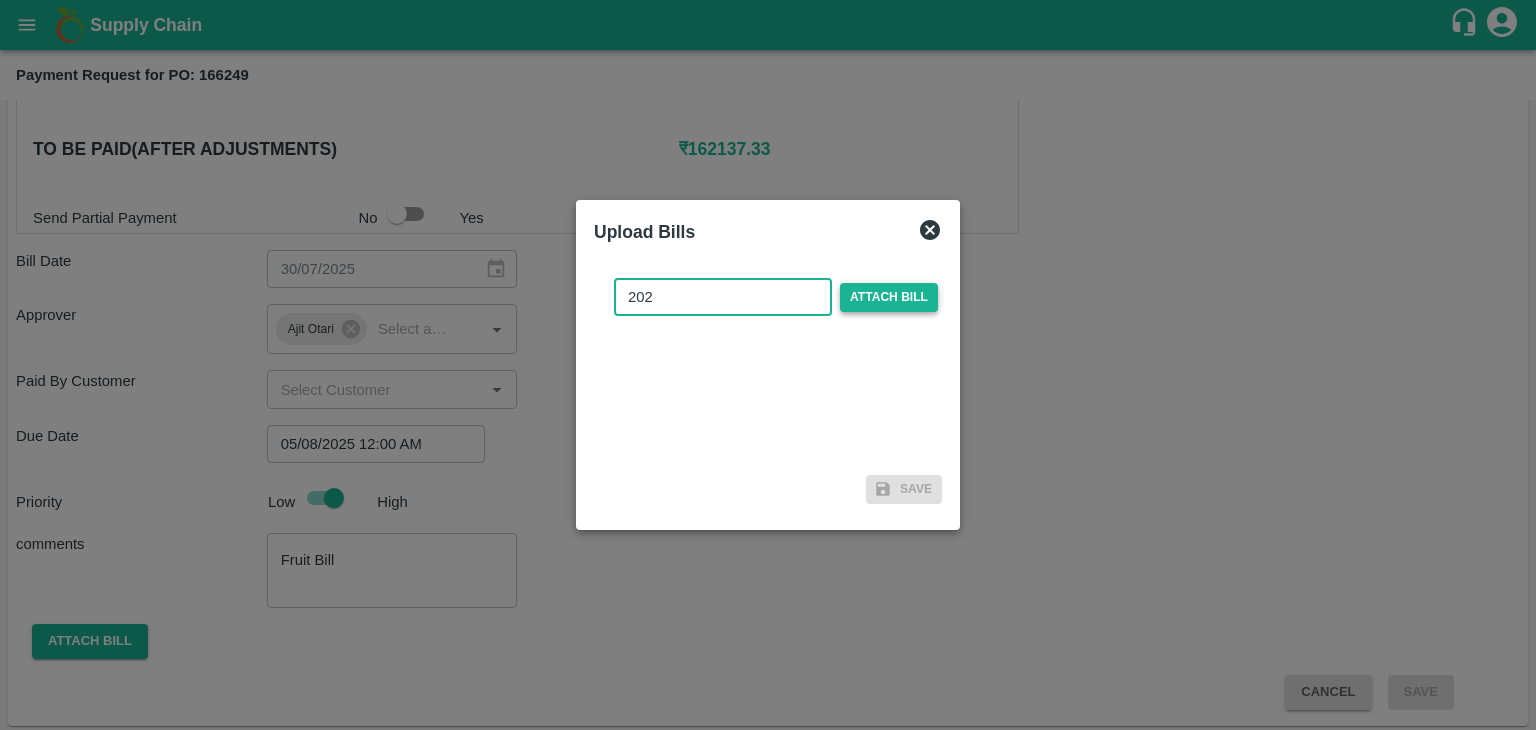 type on "202" 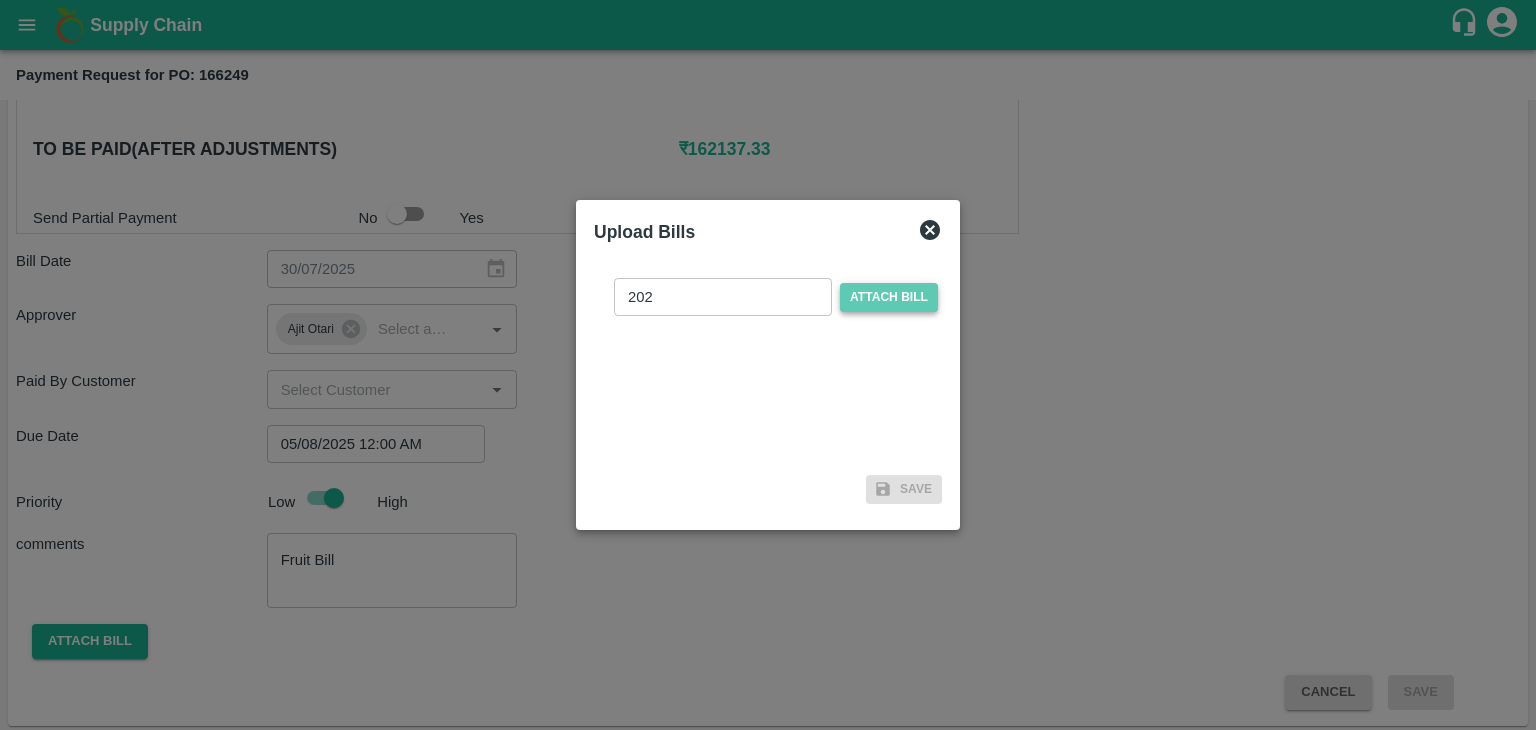 click on "Attach bill" at bounding box center (889, 297) 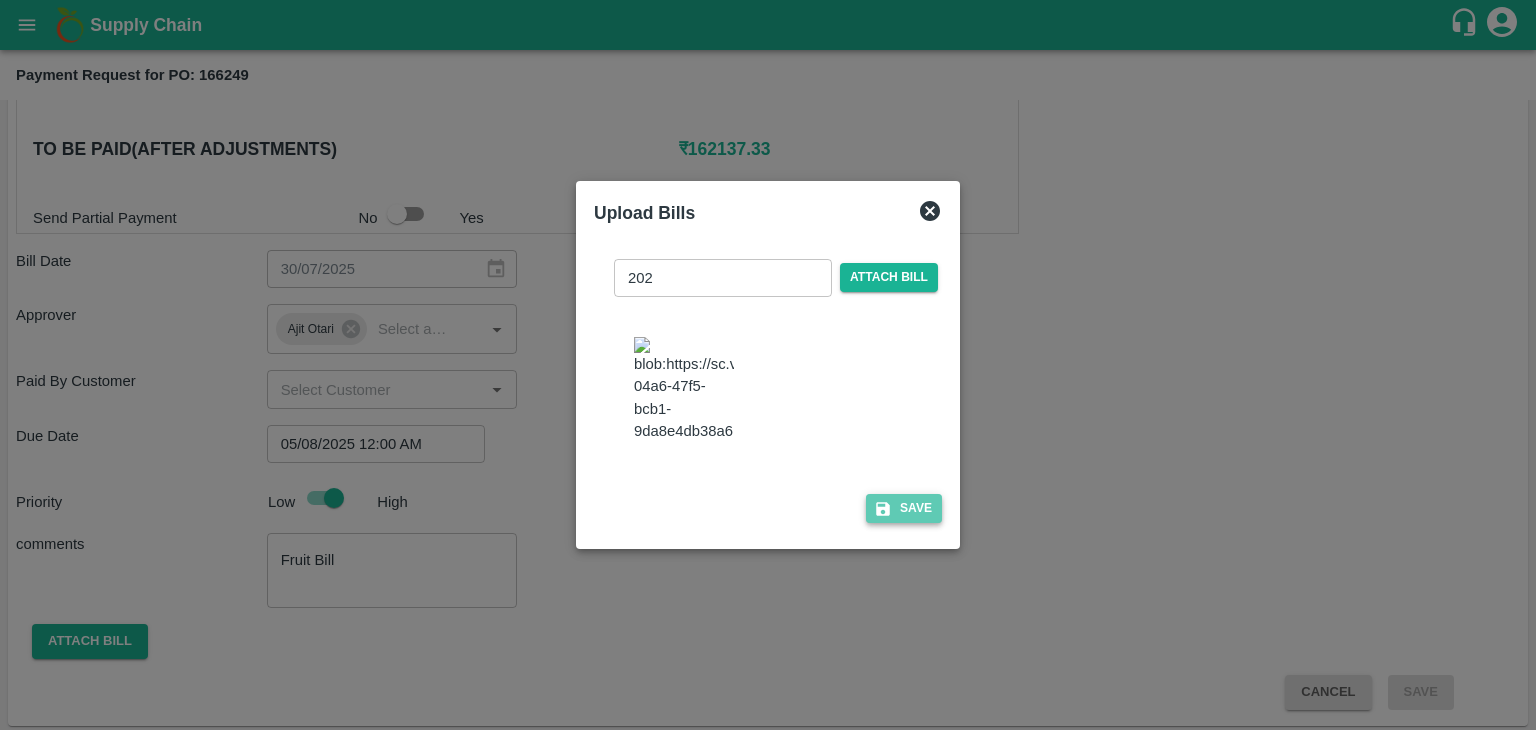 click on "Save" at bounding box center (904, 508) 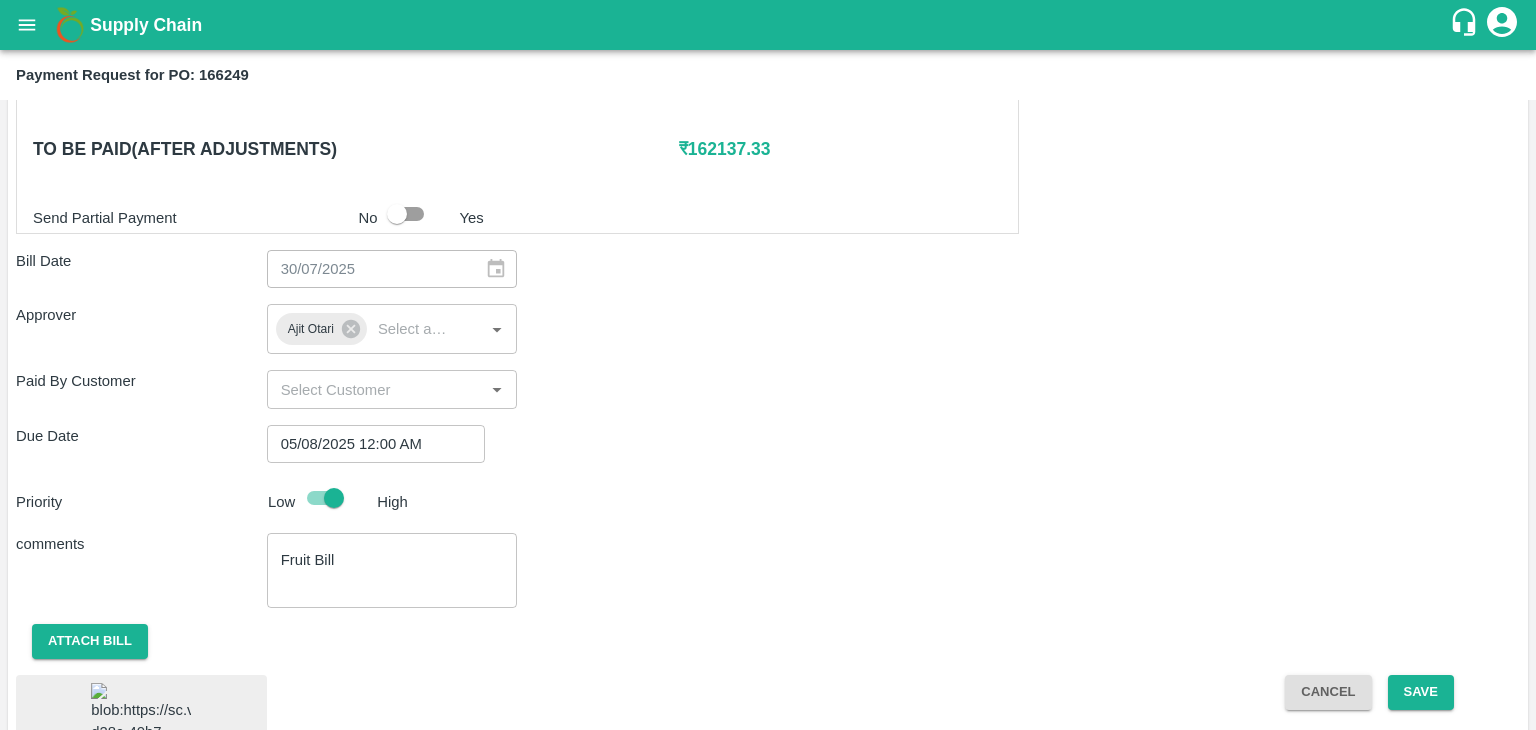 scroll, scrollTop: 1133, scrollLeft: 0, axis: vertical 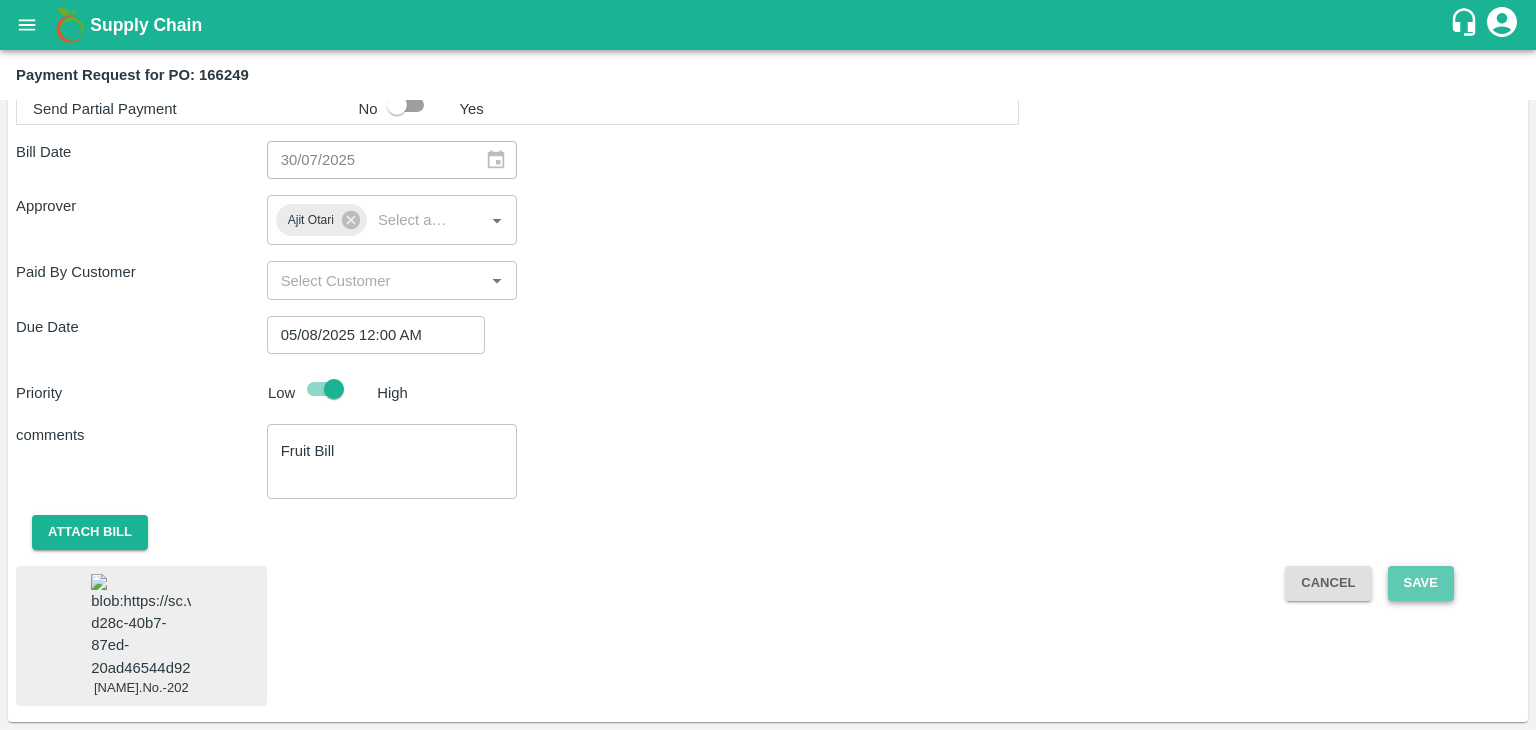 click on "Save" at bounding box center [1421, 583] 